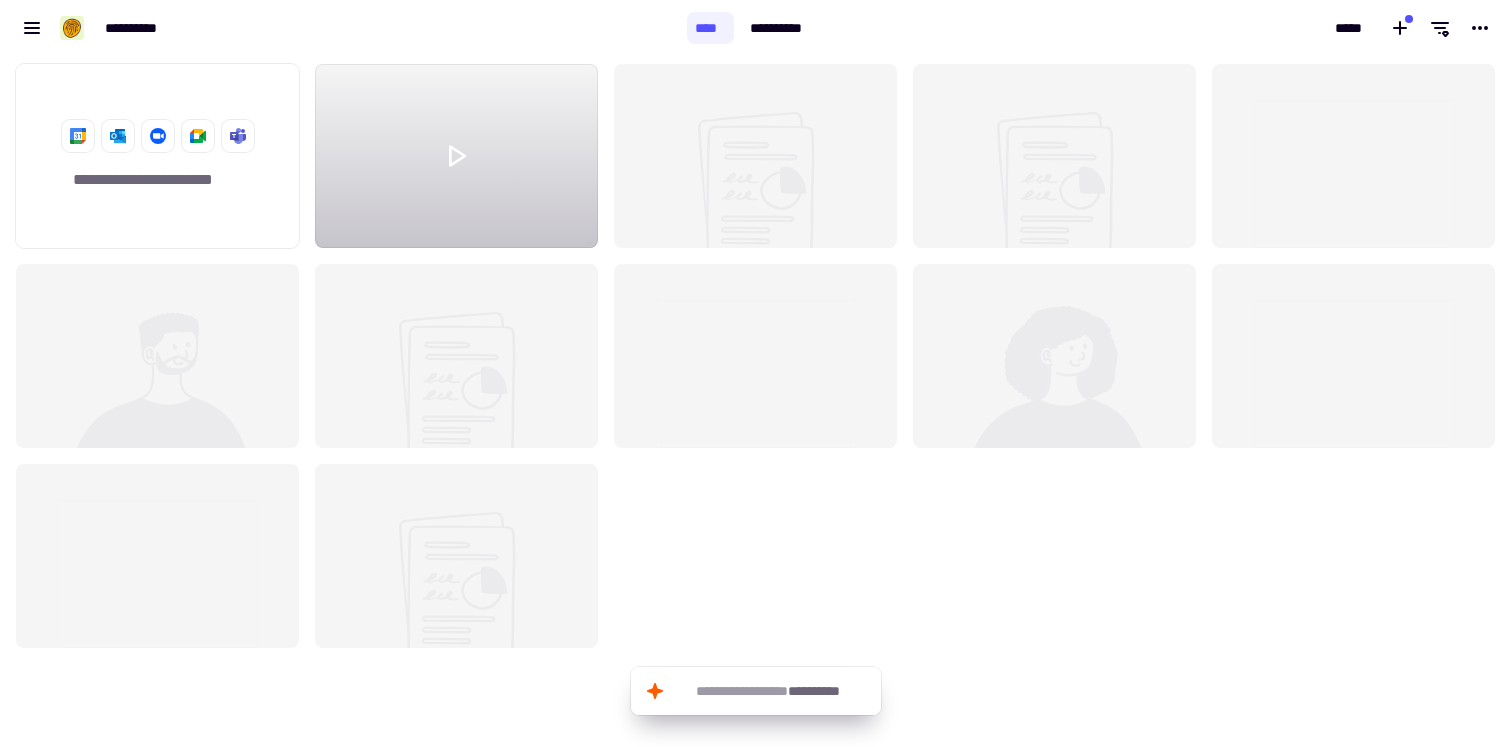 scroll, scrollTop: 0, scrollLeft: 0, axis: both 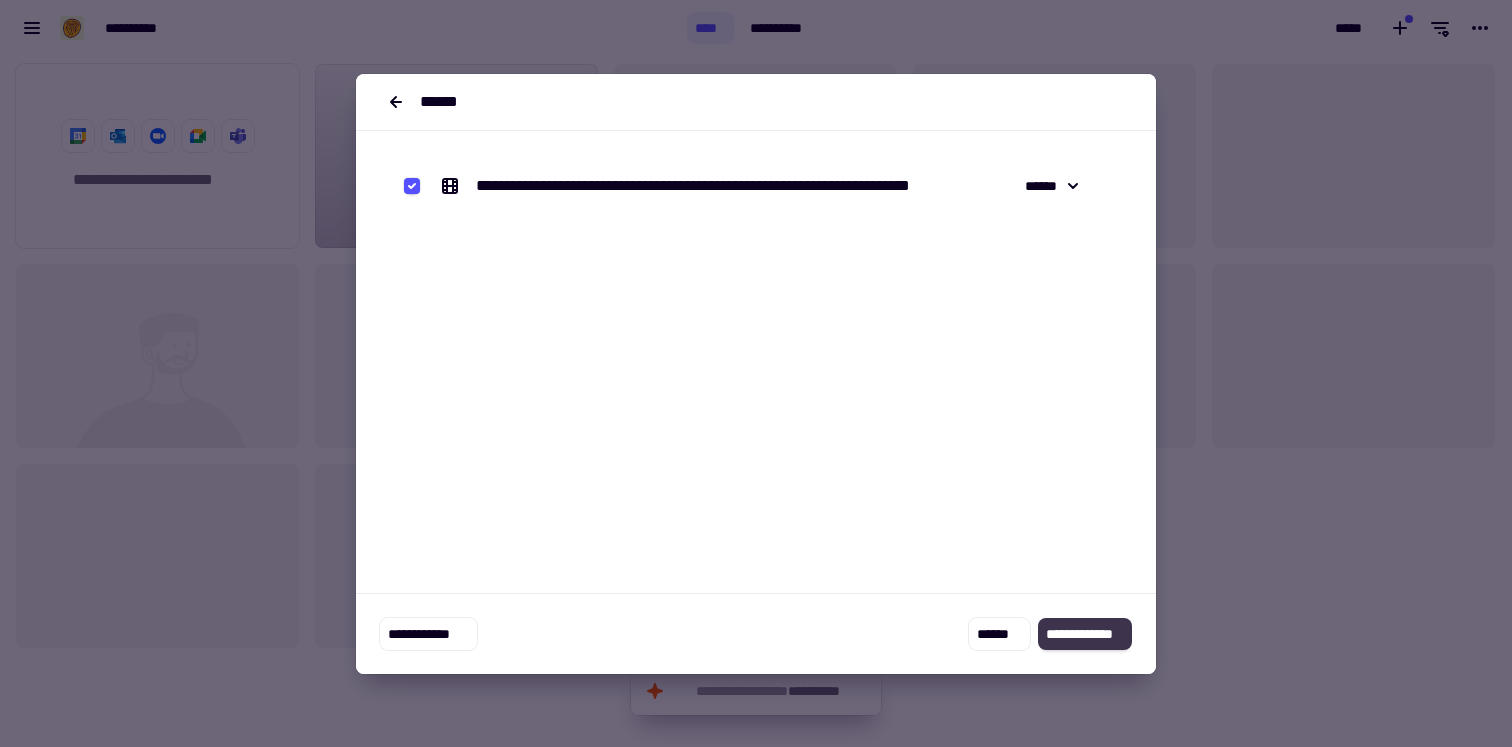 click on "**********" 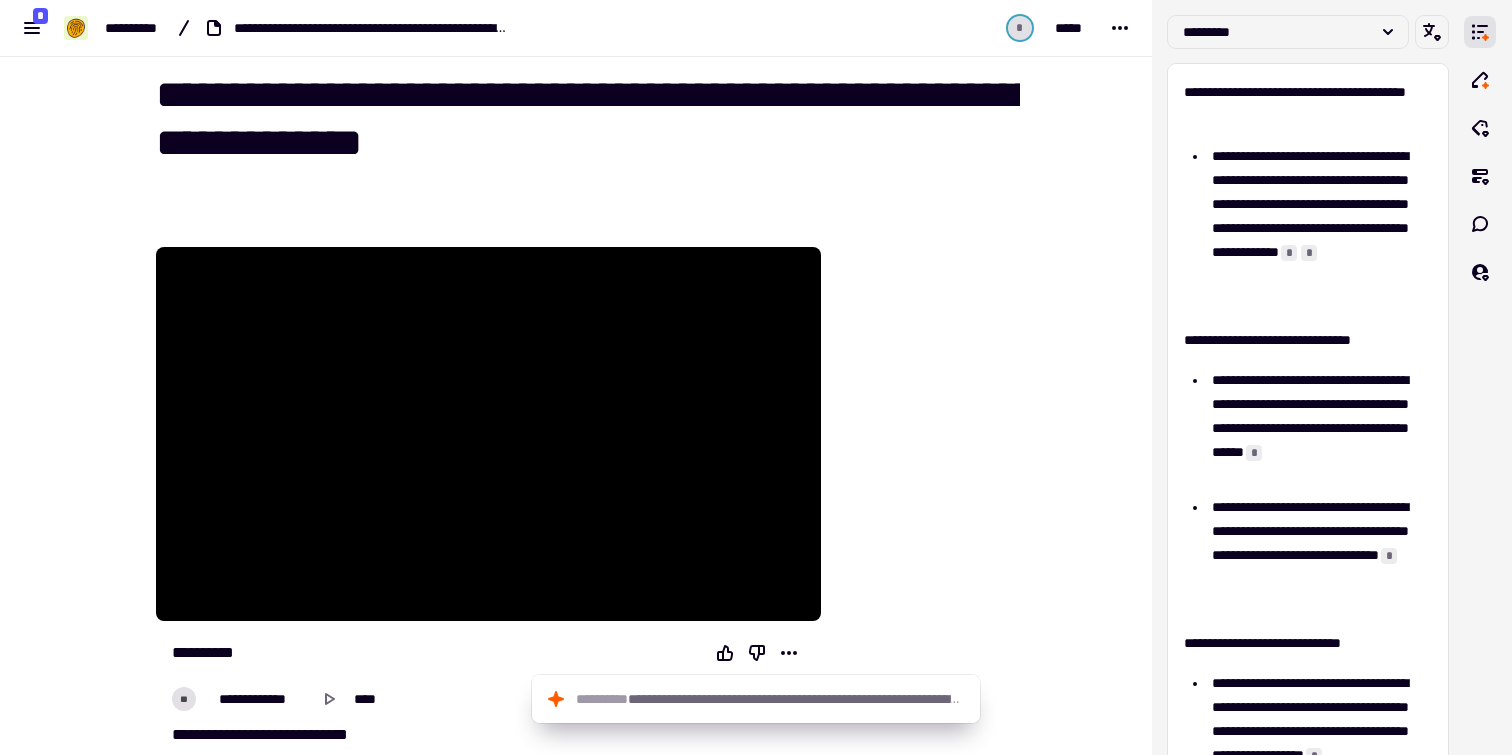 scroll, scrollTop: 28, scrollLeft: 0, axis: vertical 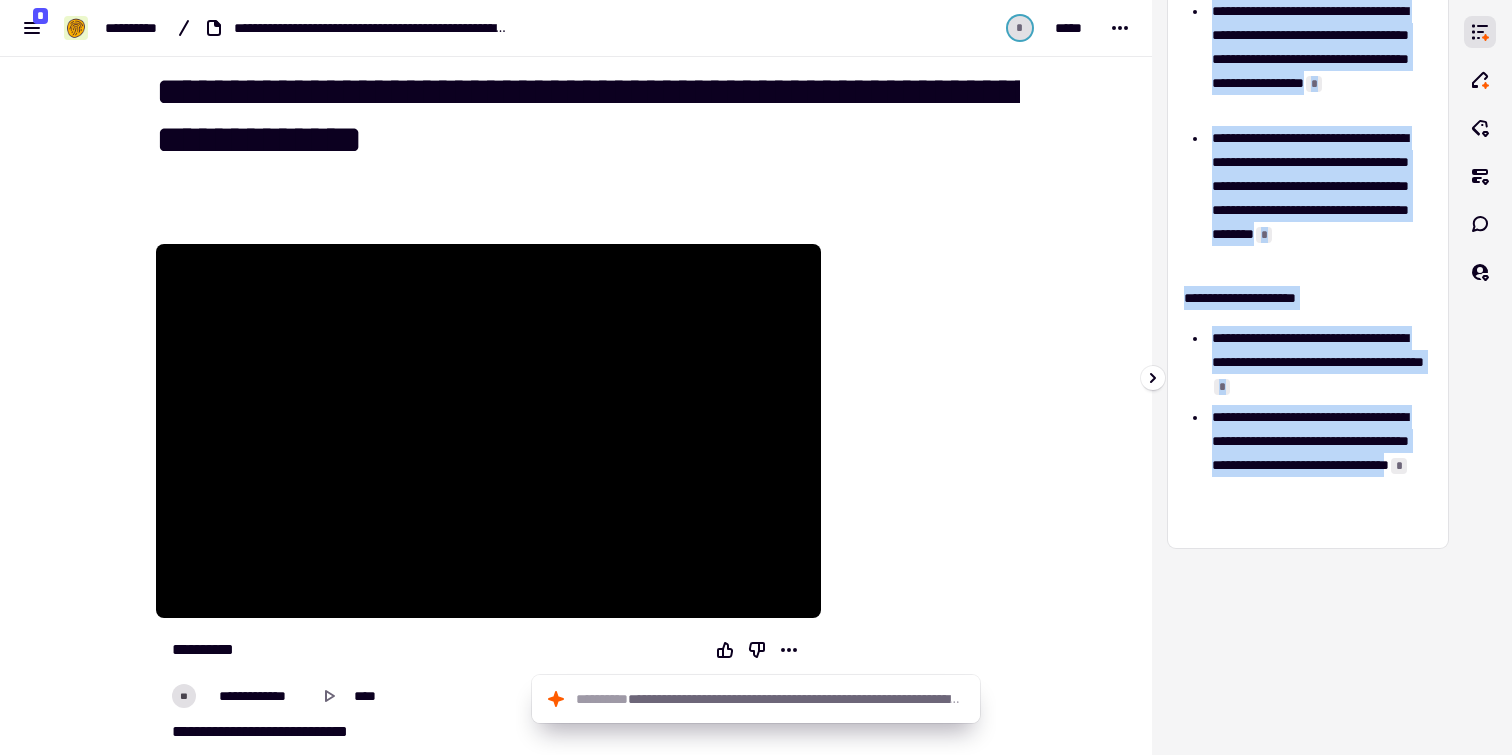 drag, startPoint x: 1183, startPoint y: 87, endPoint x: 1427, endPoint y: 489, distance: 470.25525 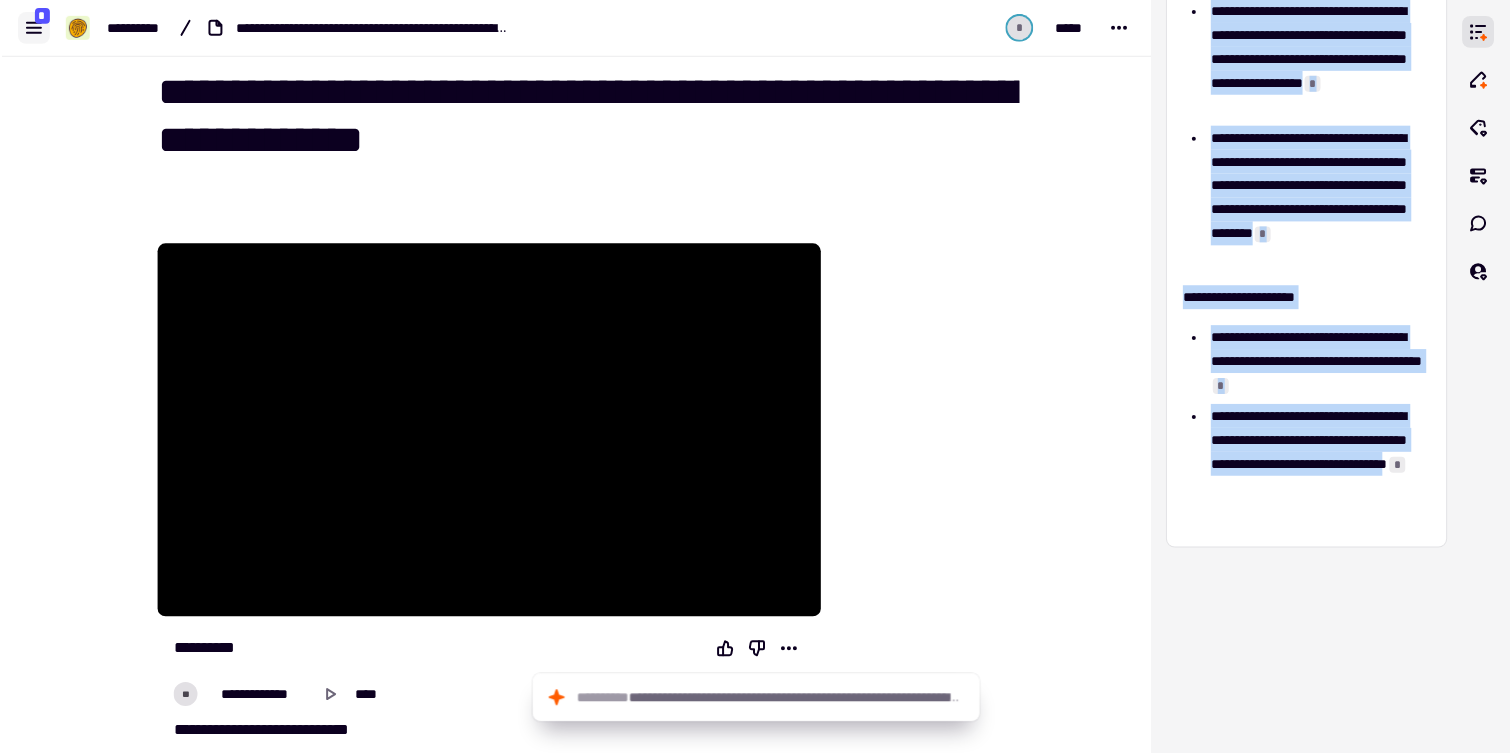 scroll, scrollTop: 672, scrollLeft: 0, axis: vertical 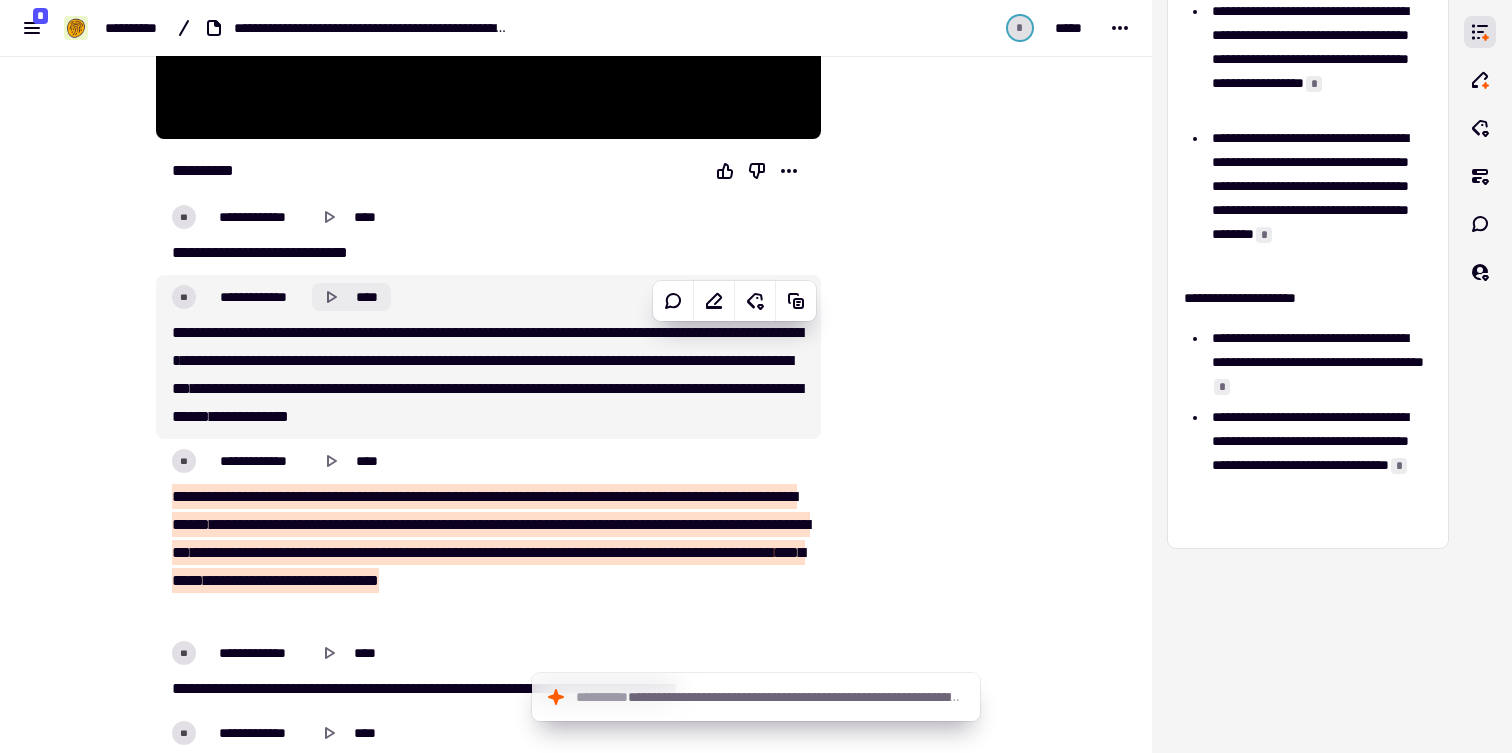 drag, startPoint x: 120, startPoint y: 206, endPoint x: 384, endPoint y: 287, distance: 276.1467 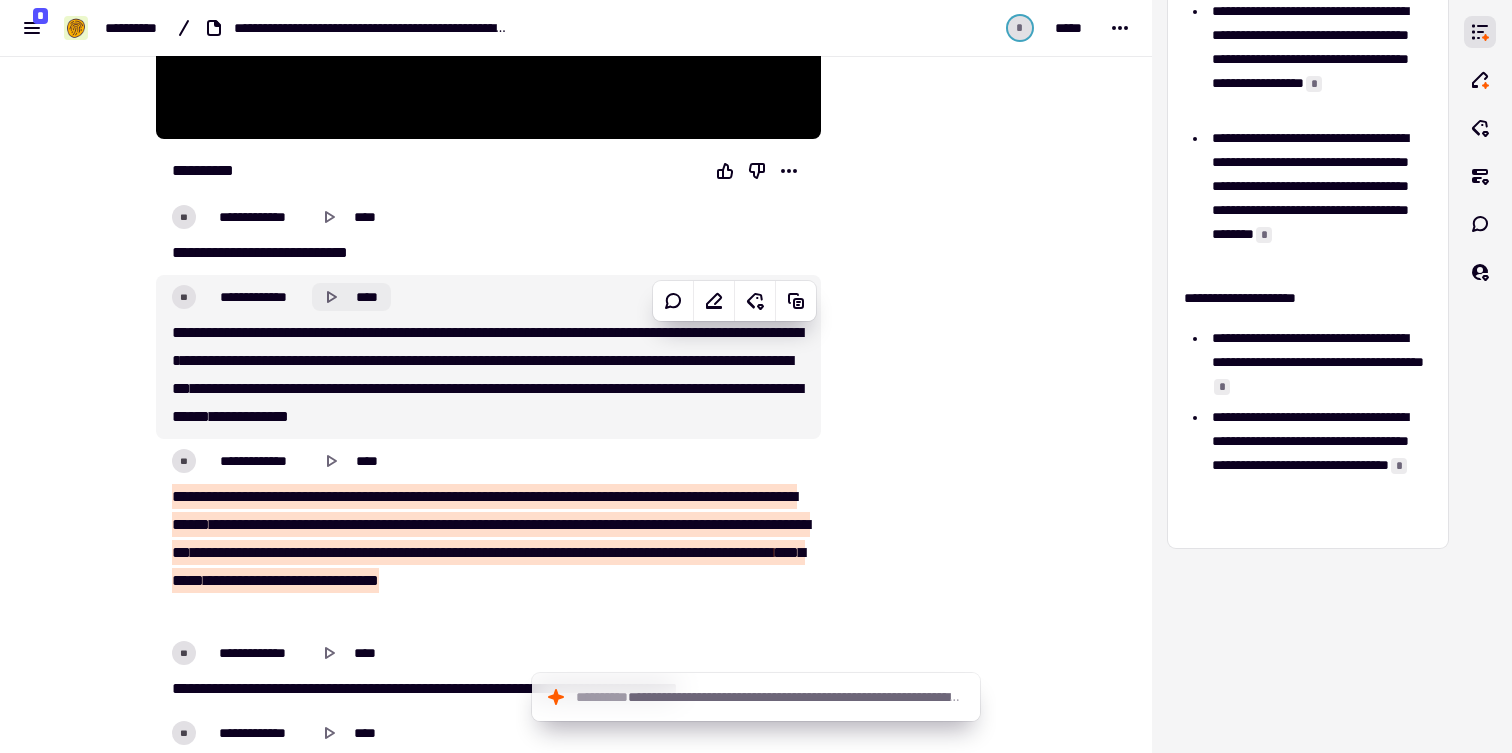 click on "**********" at bounding box center (576, 6031) 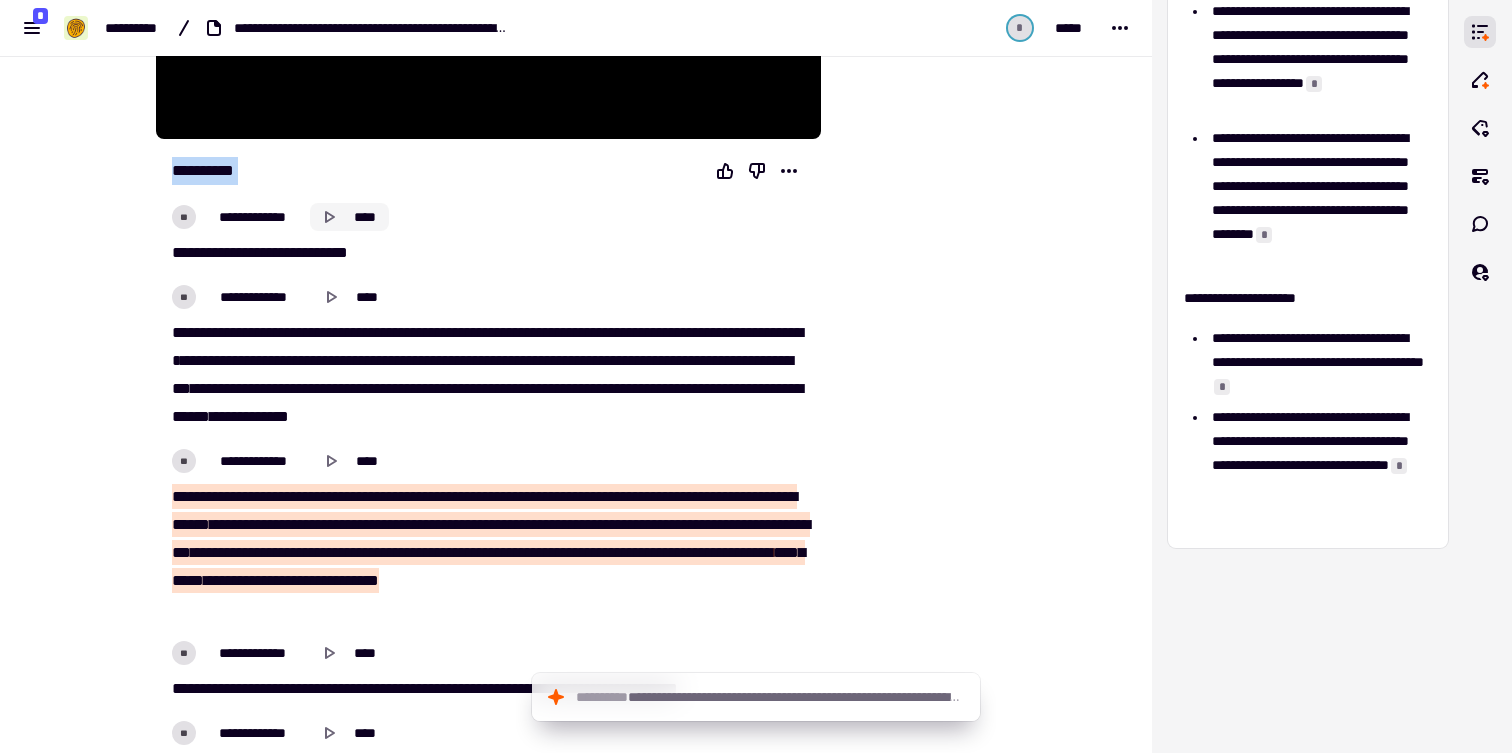drag, startPoint x: 154, startPoint y: 206, endPoint x: 319, endPoint y: 223, distance: 165.87344 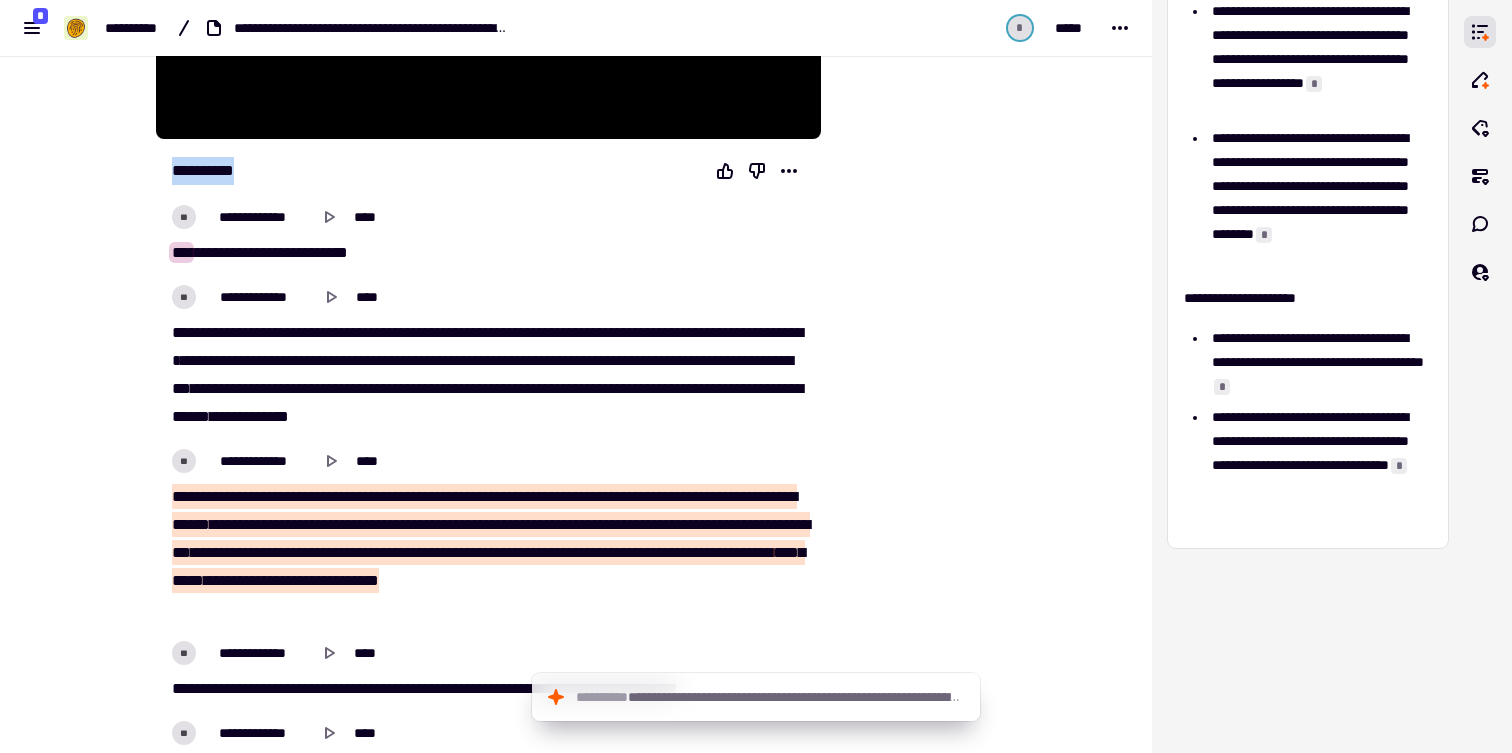 drag, startPoint x: 239, startPoint y: 164, endPoint x: 335, endPoint y: 193, distance: 100.28459 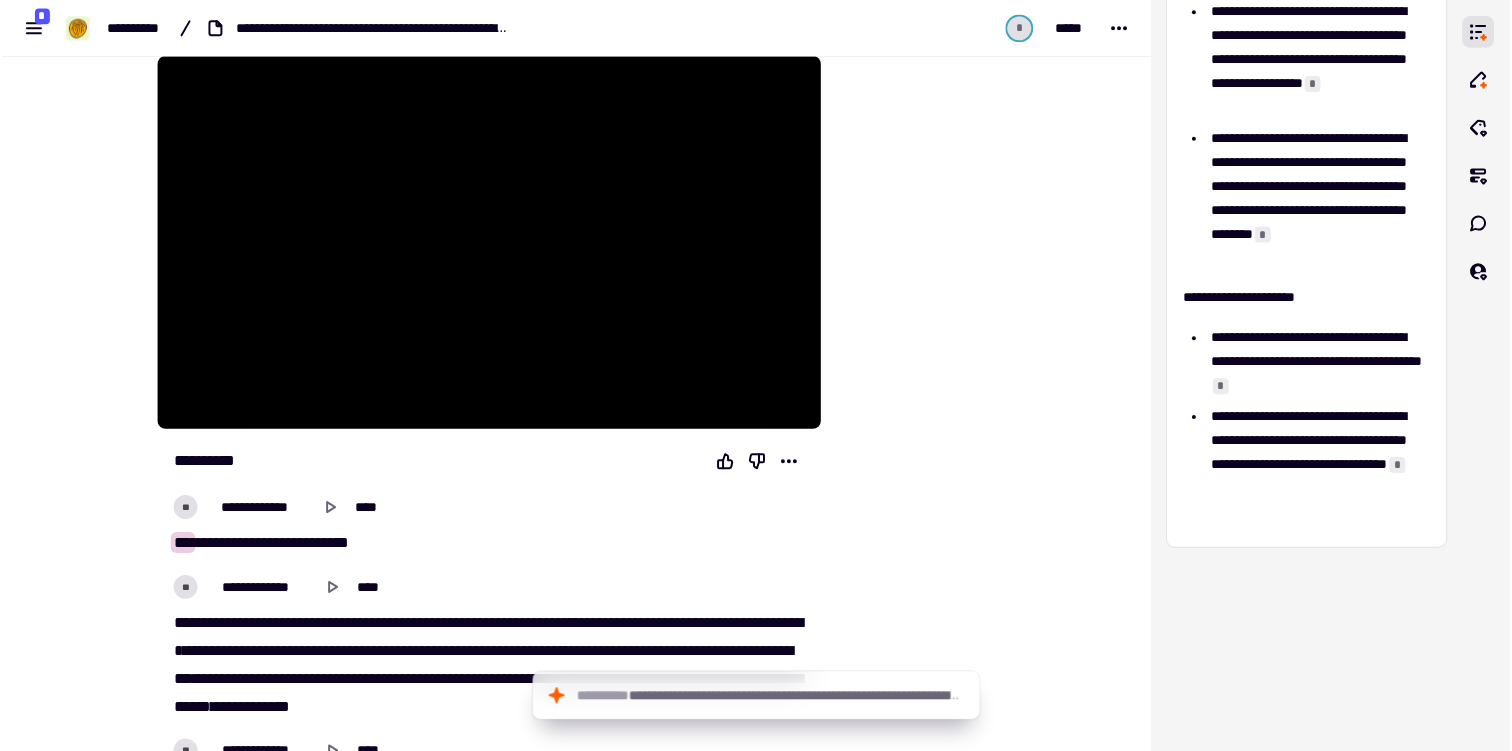 scroll, scrollTop: 375, scrollLeft: 0, axis: vertical 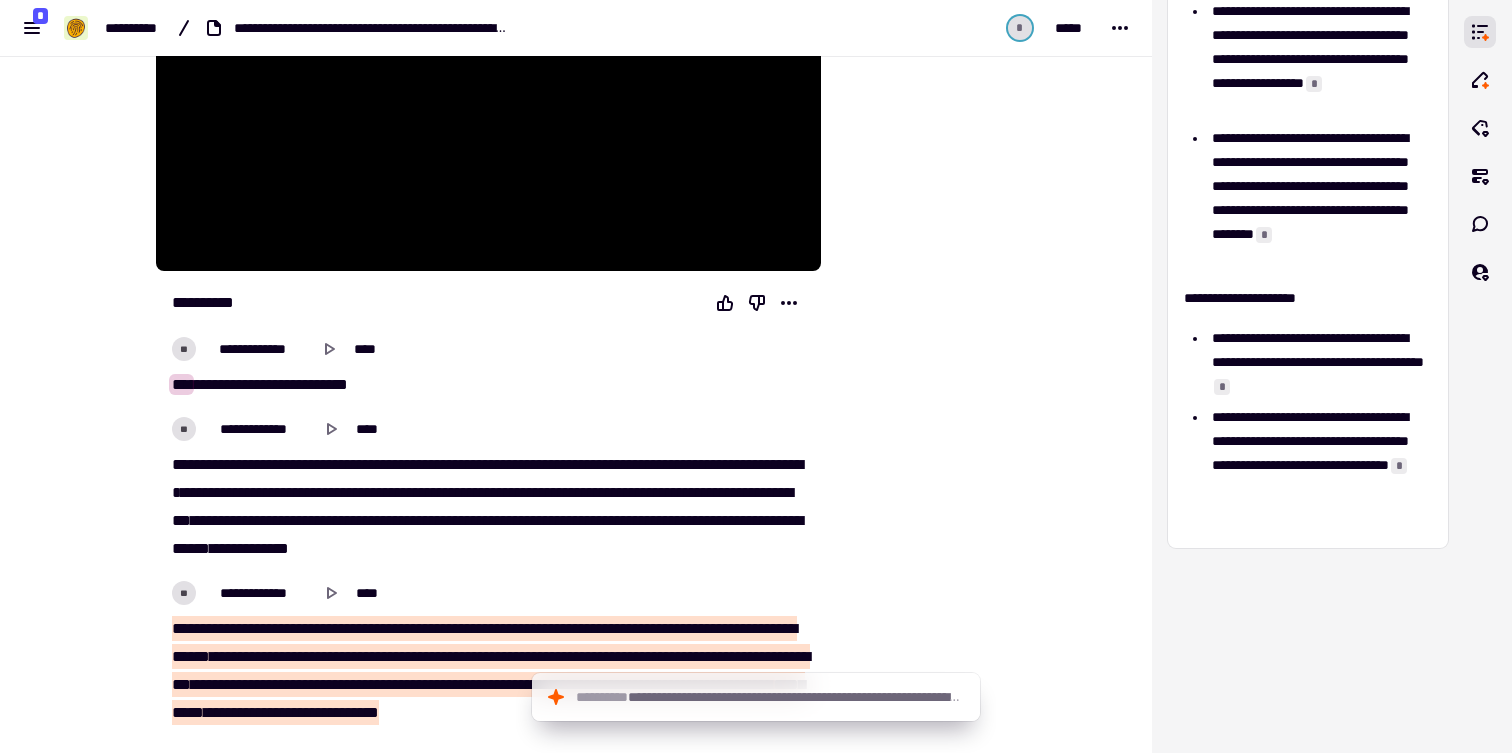 drag, startPoint x: 267, startPoint y: 306, endPoint x: 225, endPoint y: 301, distance: 42.296574 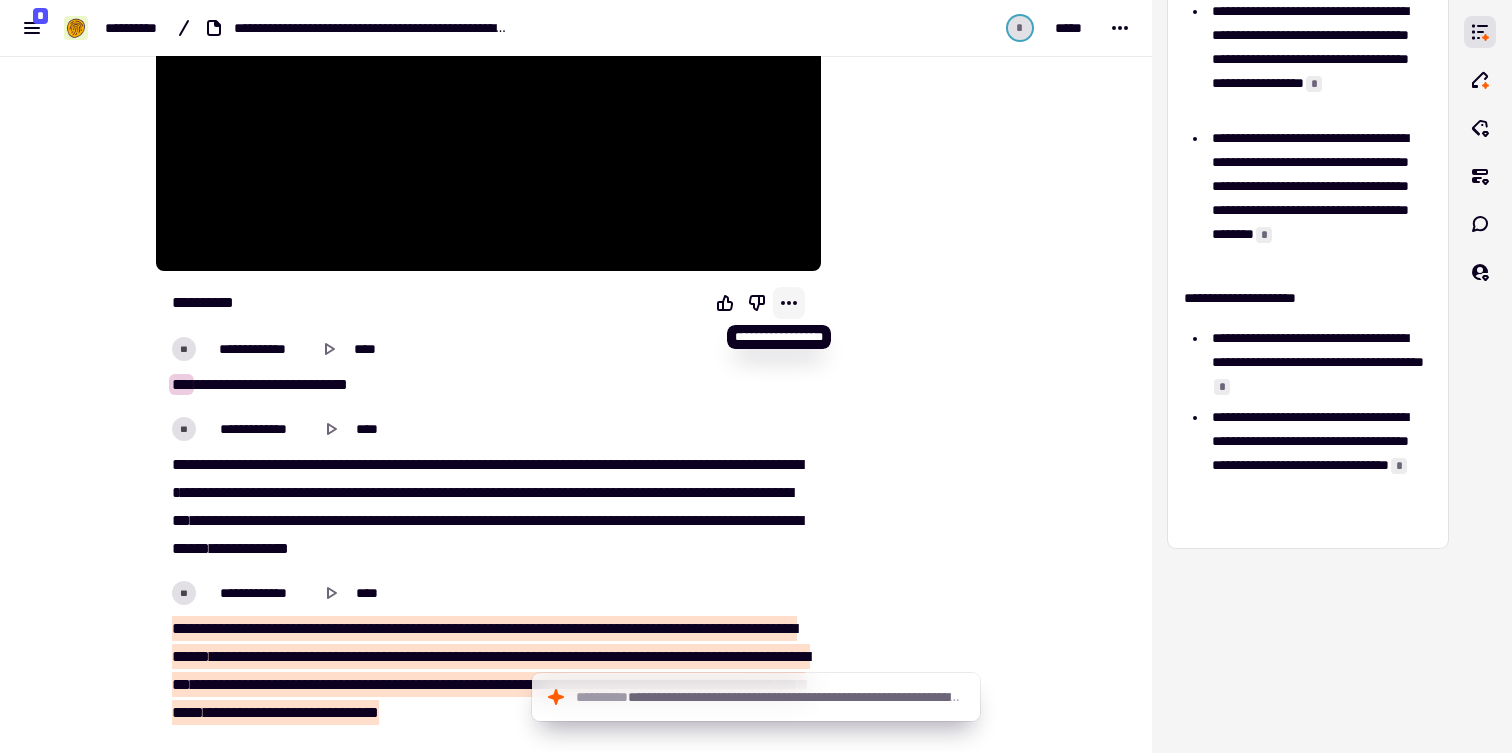 click 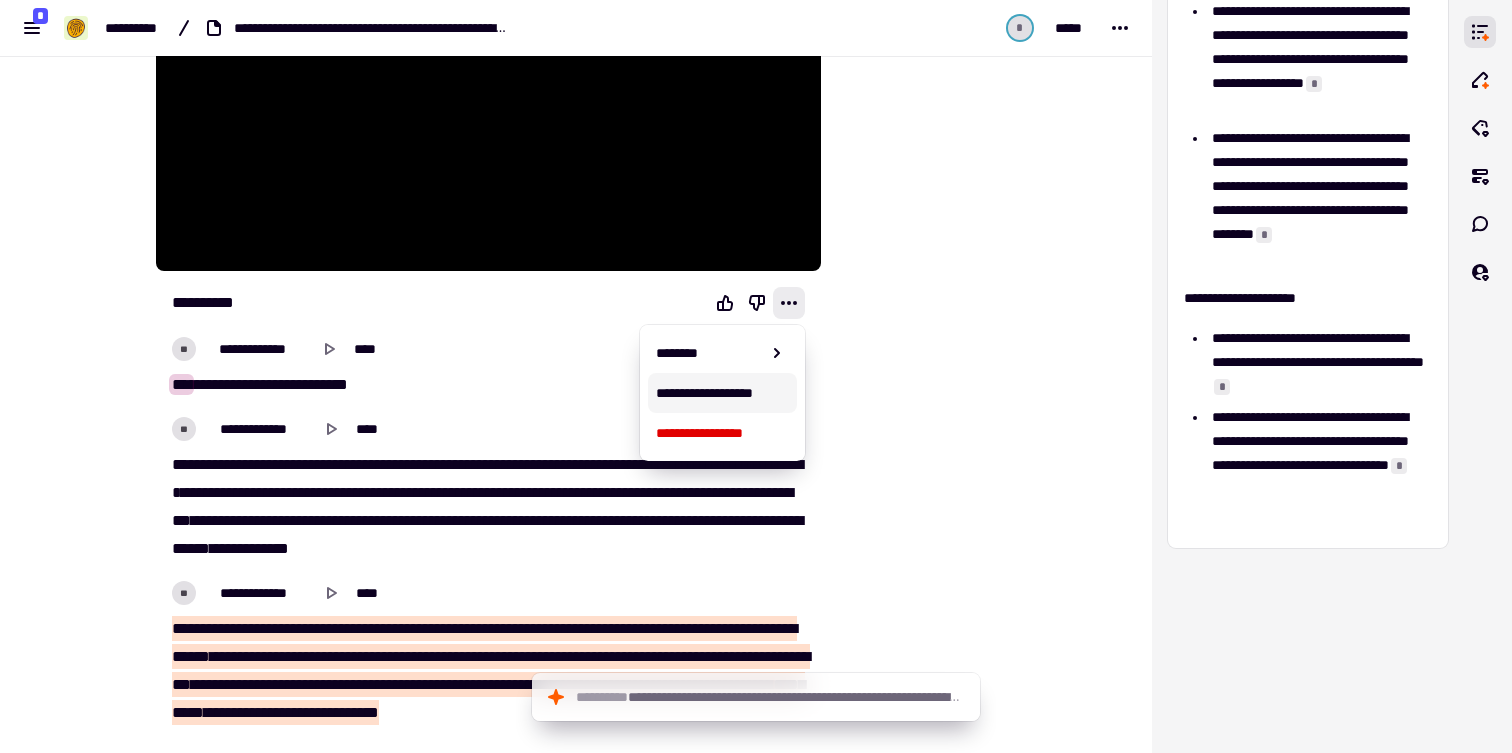 click on "**********" at bounding box center [723, 393] 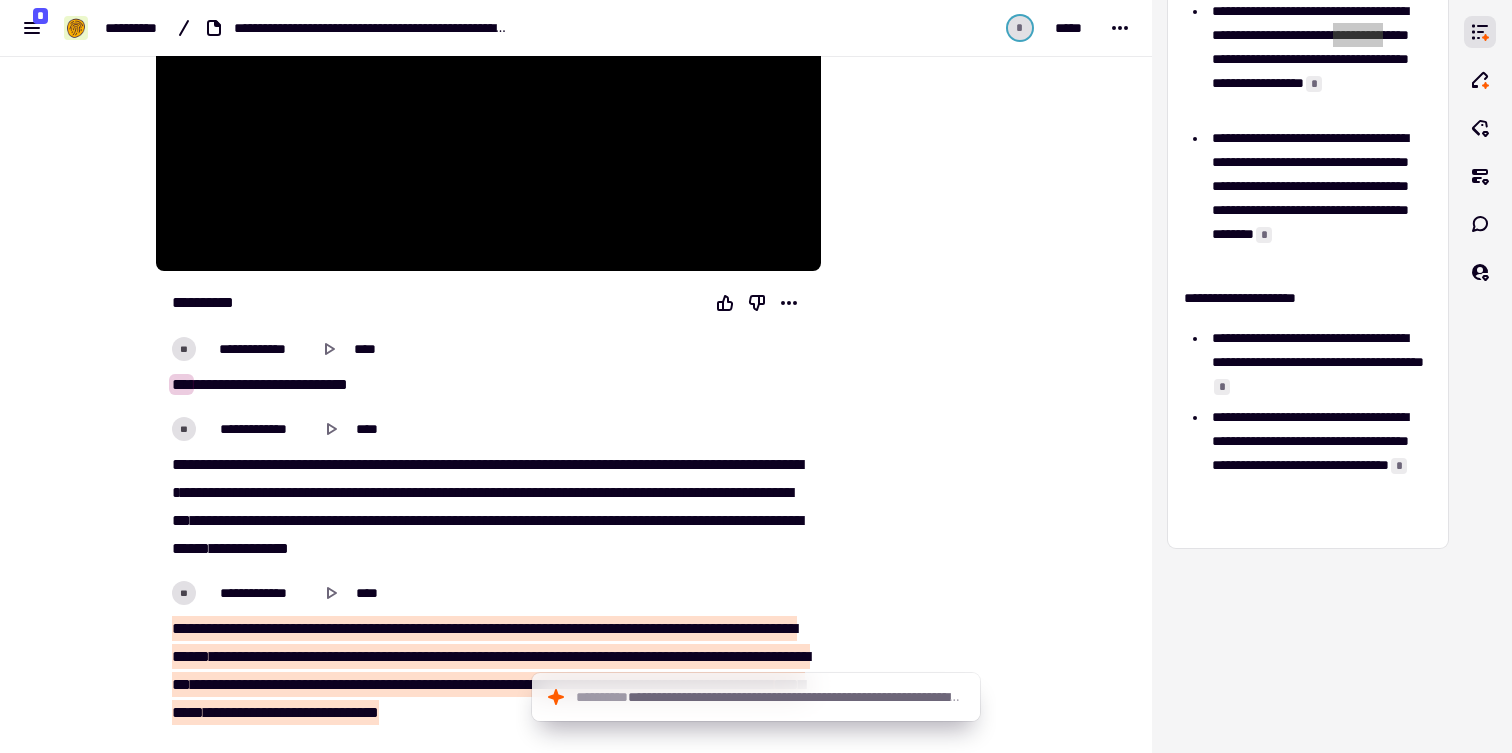 click on "**********" at bounding box center (1308, -30) 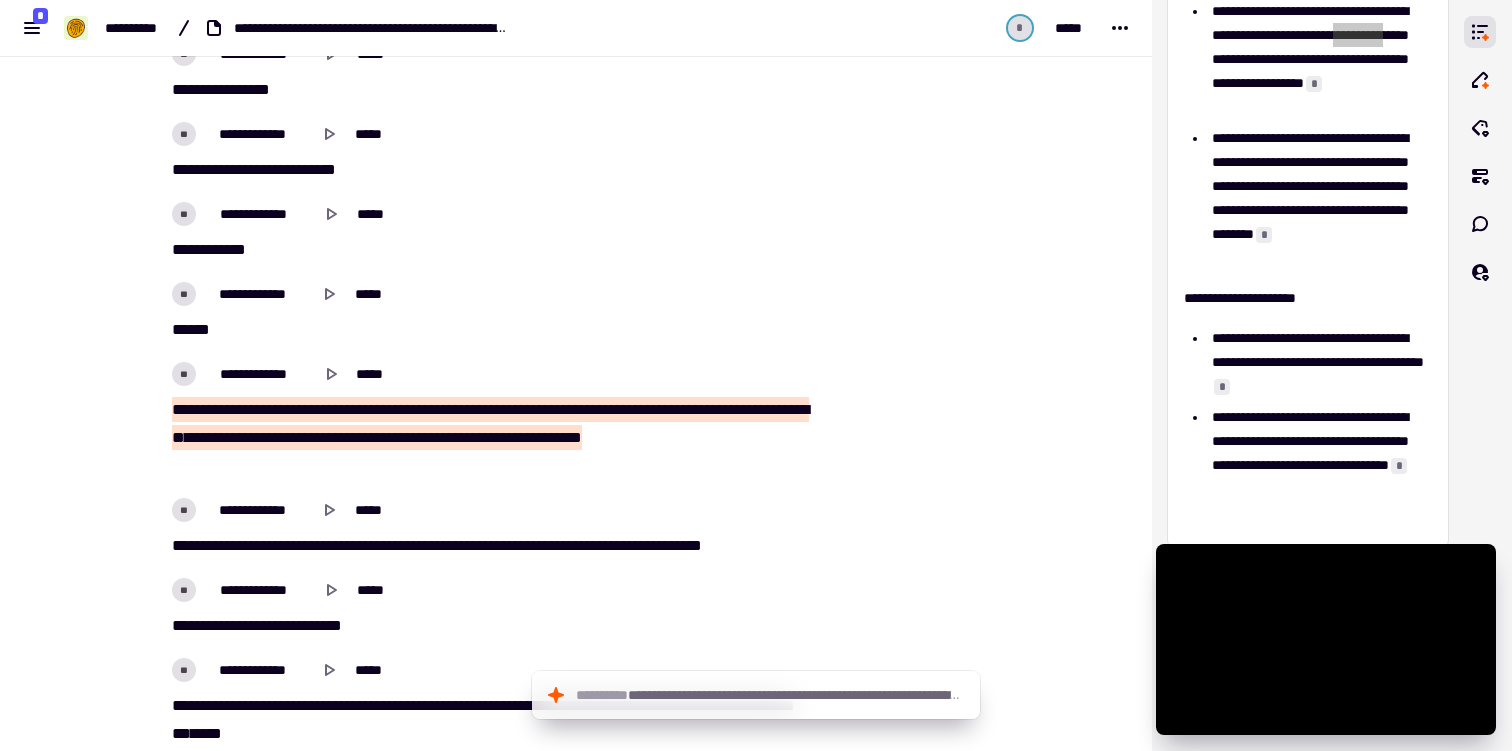 scroll, scrollTop: 11775, scrollLeft: 0, axis: vertical 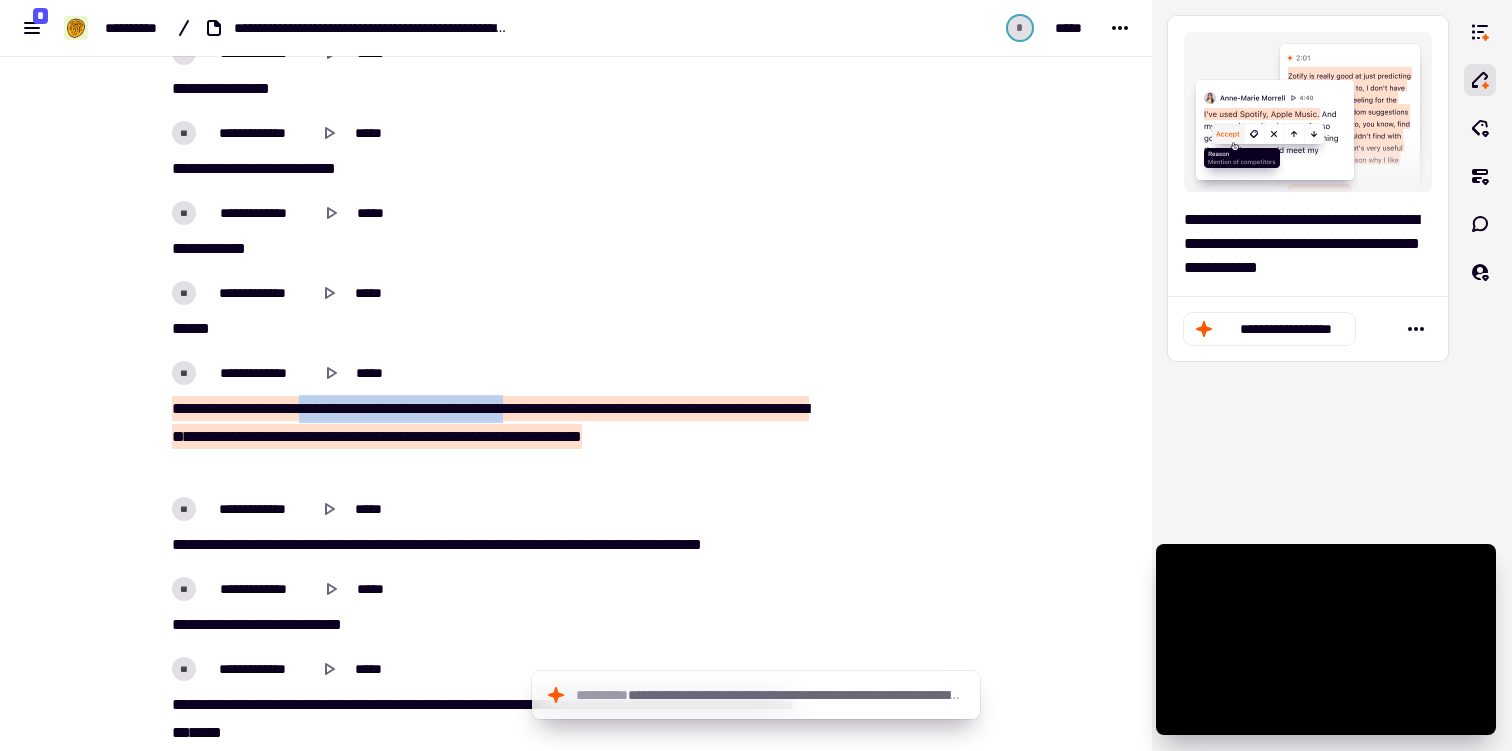 drag, startPoint x: 567, startPoint y: 407, endPoint x: 333, endPoint y: 416, distance: 234.17302 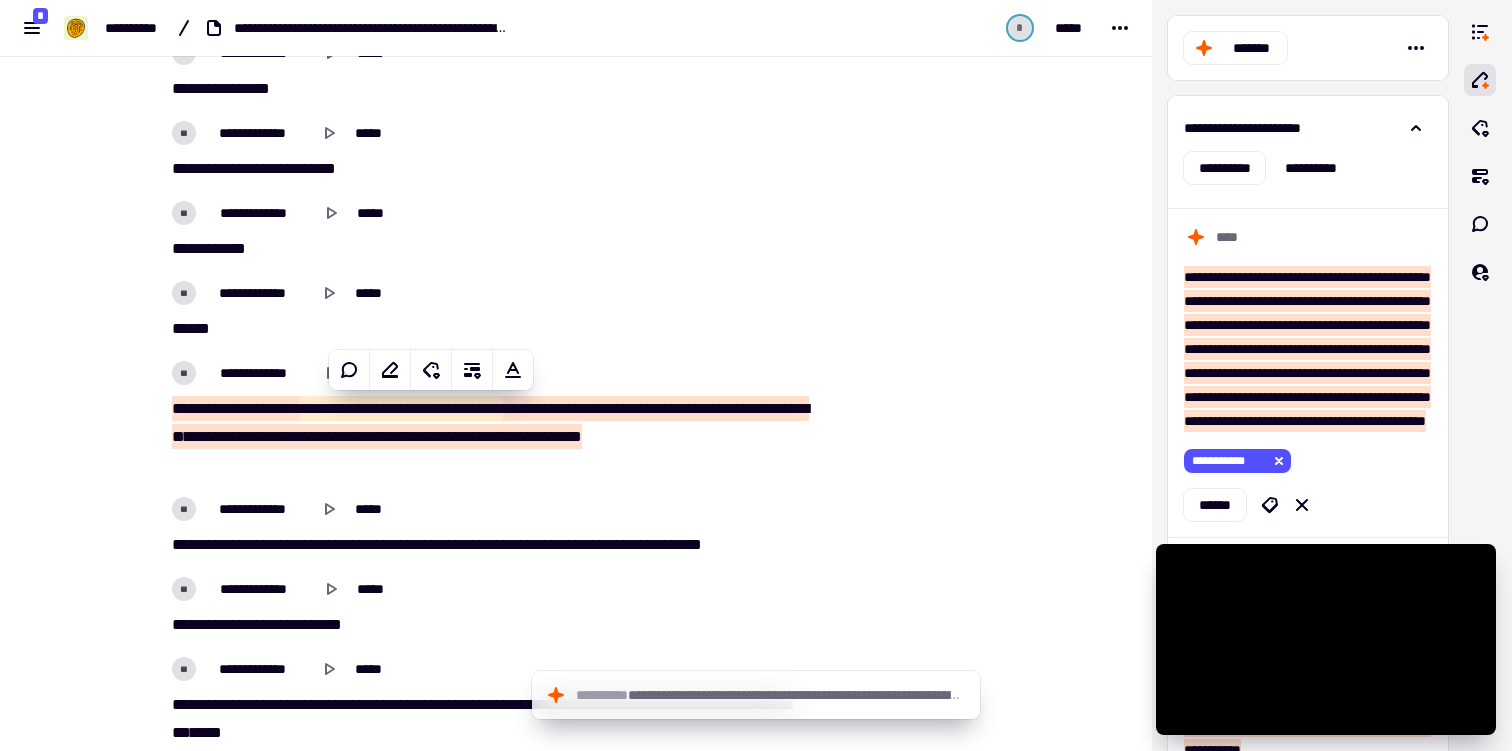 drag, startPoint x: 632, startPoint y: 488, endPoint x: 544, endPoint y: 460, distance: 92.34717 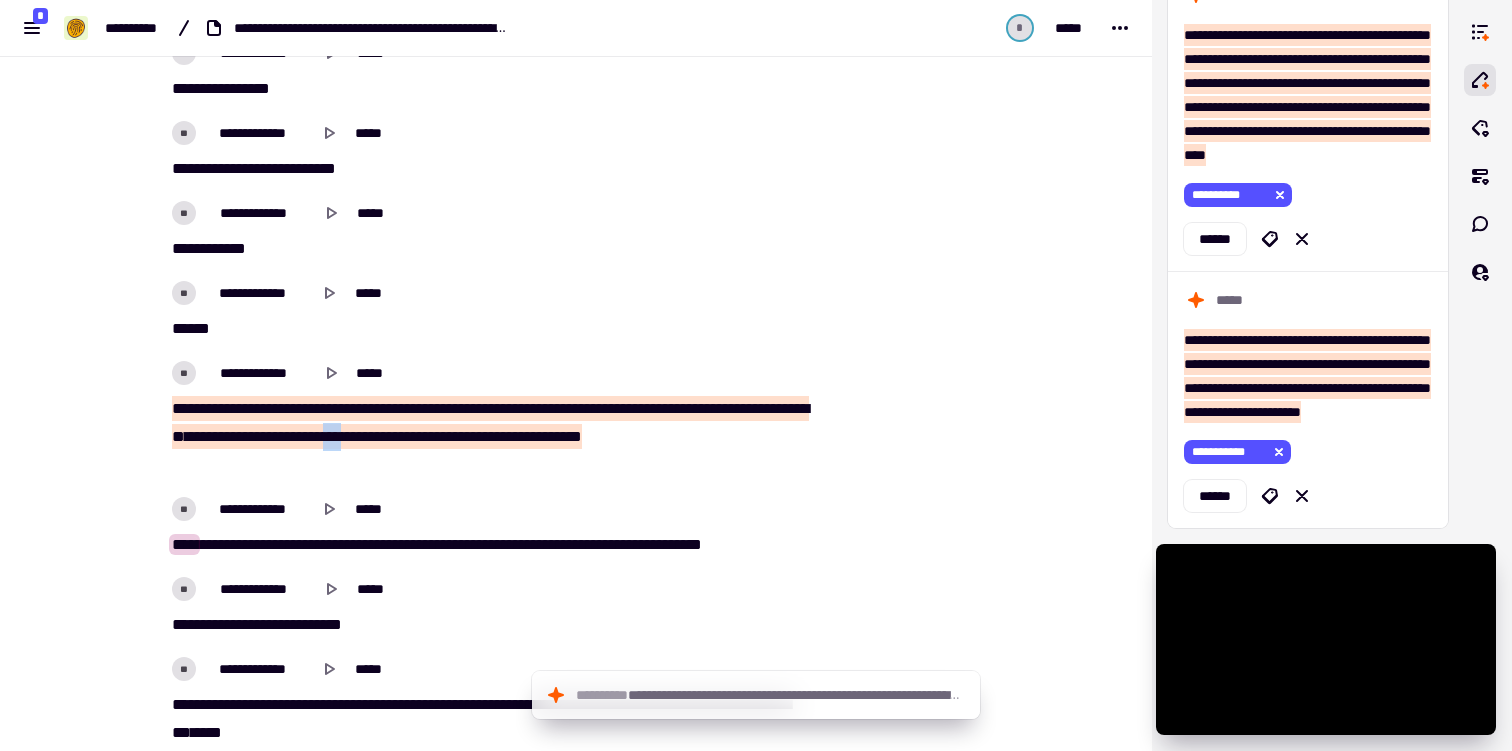 drag, startPoint x: 521, startPoint y: 435, endPoint x: 541, endPoint y: 440, distance: 20.615528 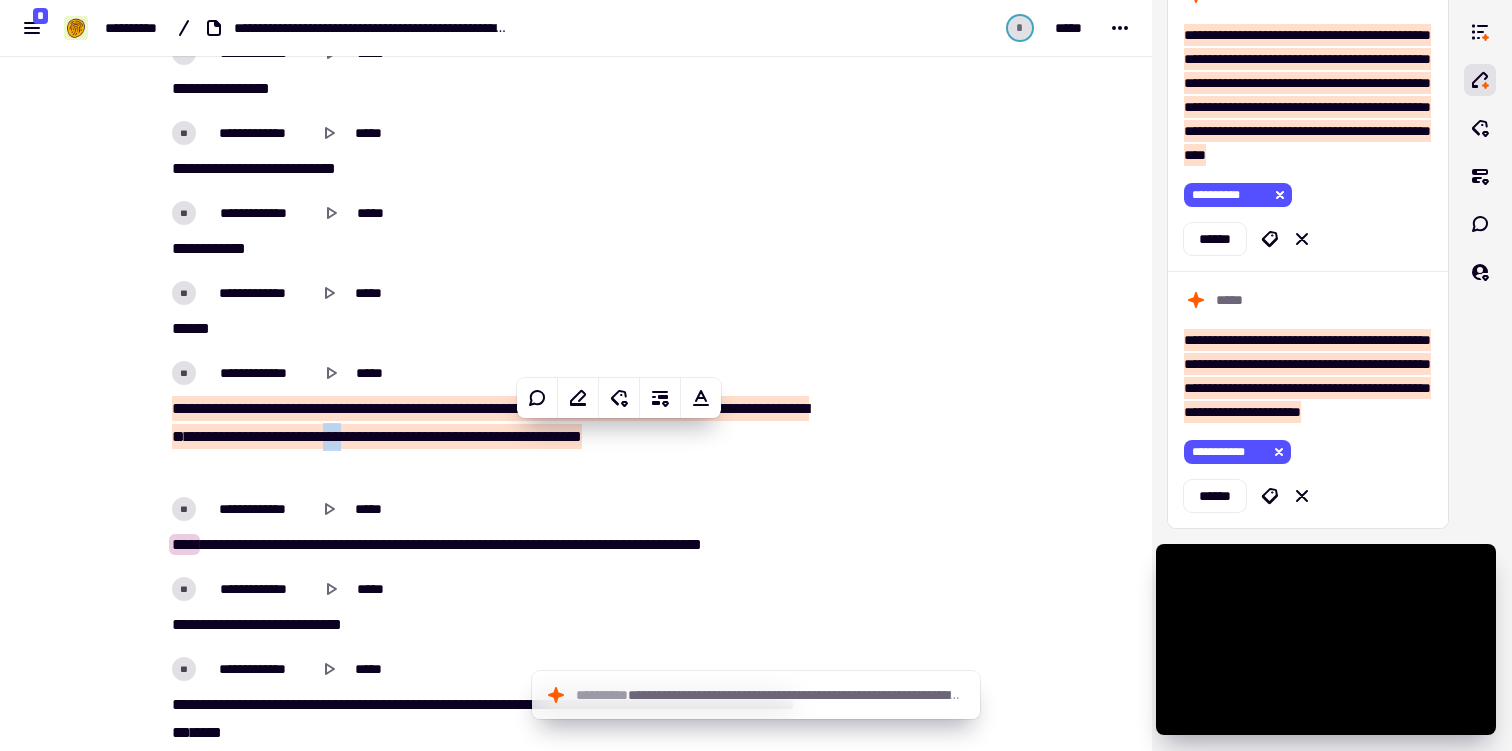 scroll, scrollTop: 4070, scrollLeft: 0, axis: vertical 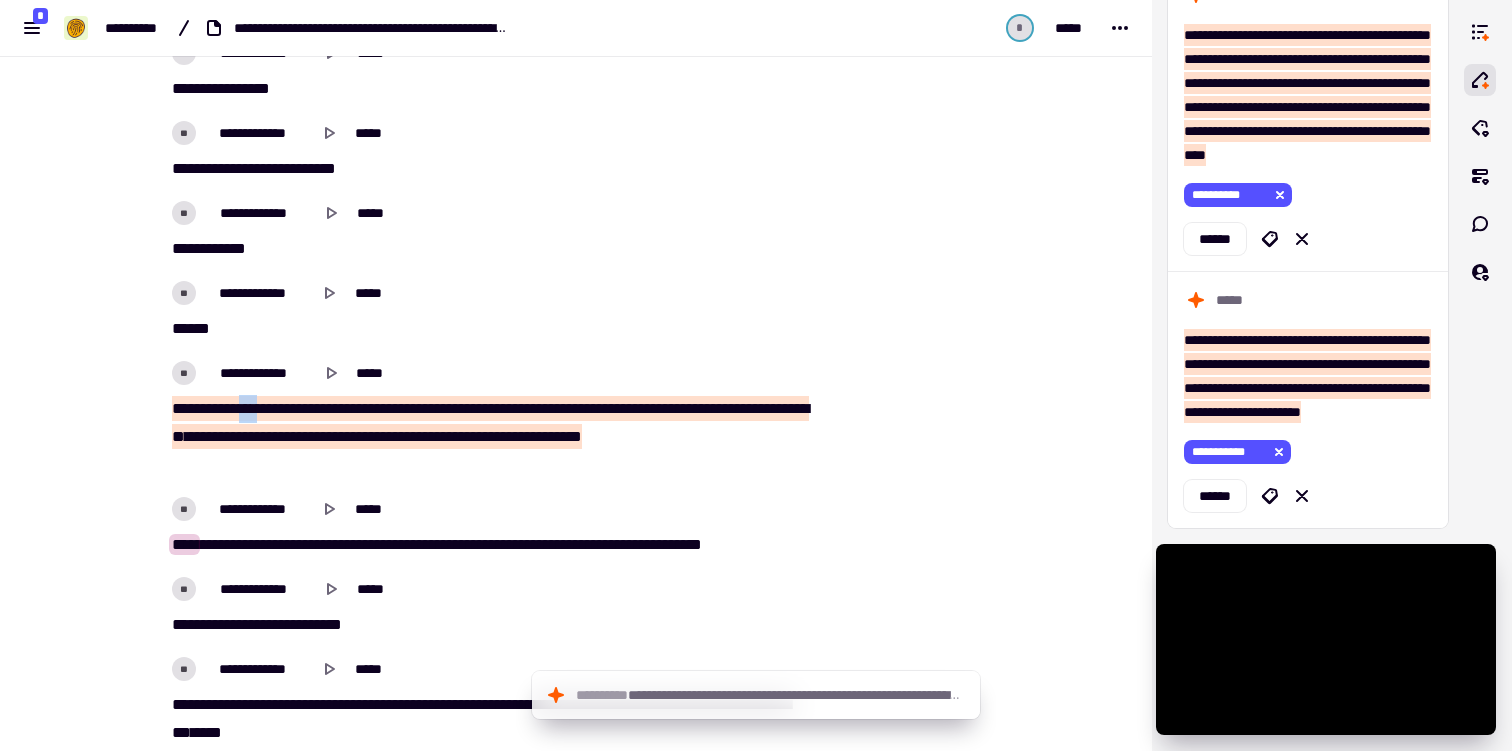 drag, startPoint x: 250, startPoint y: 405, endPoint x: 275, endPoint y: 408, distance: 25.179358 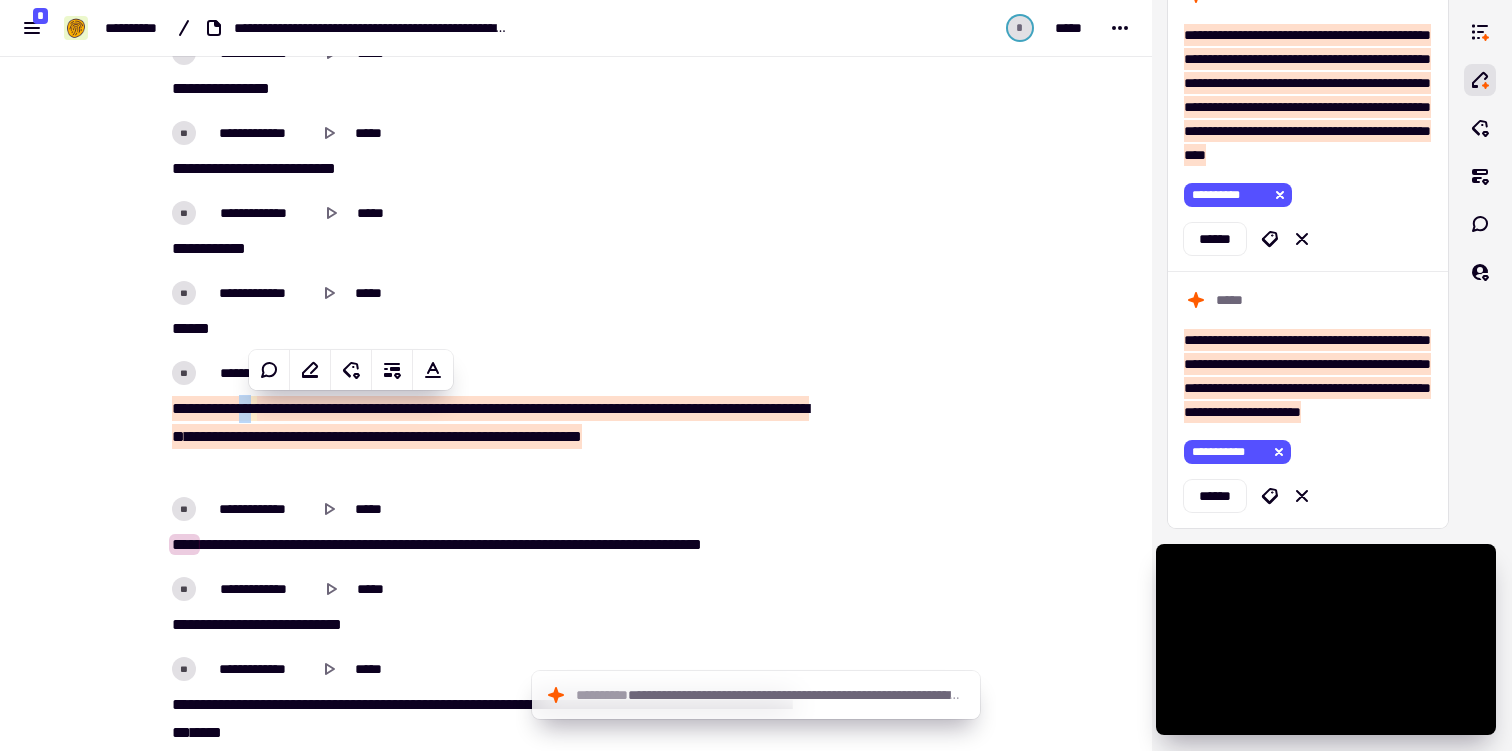 copy on "**" 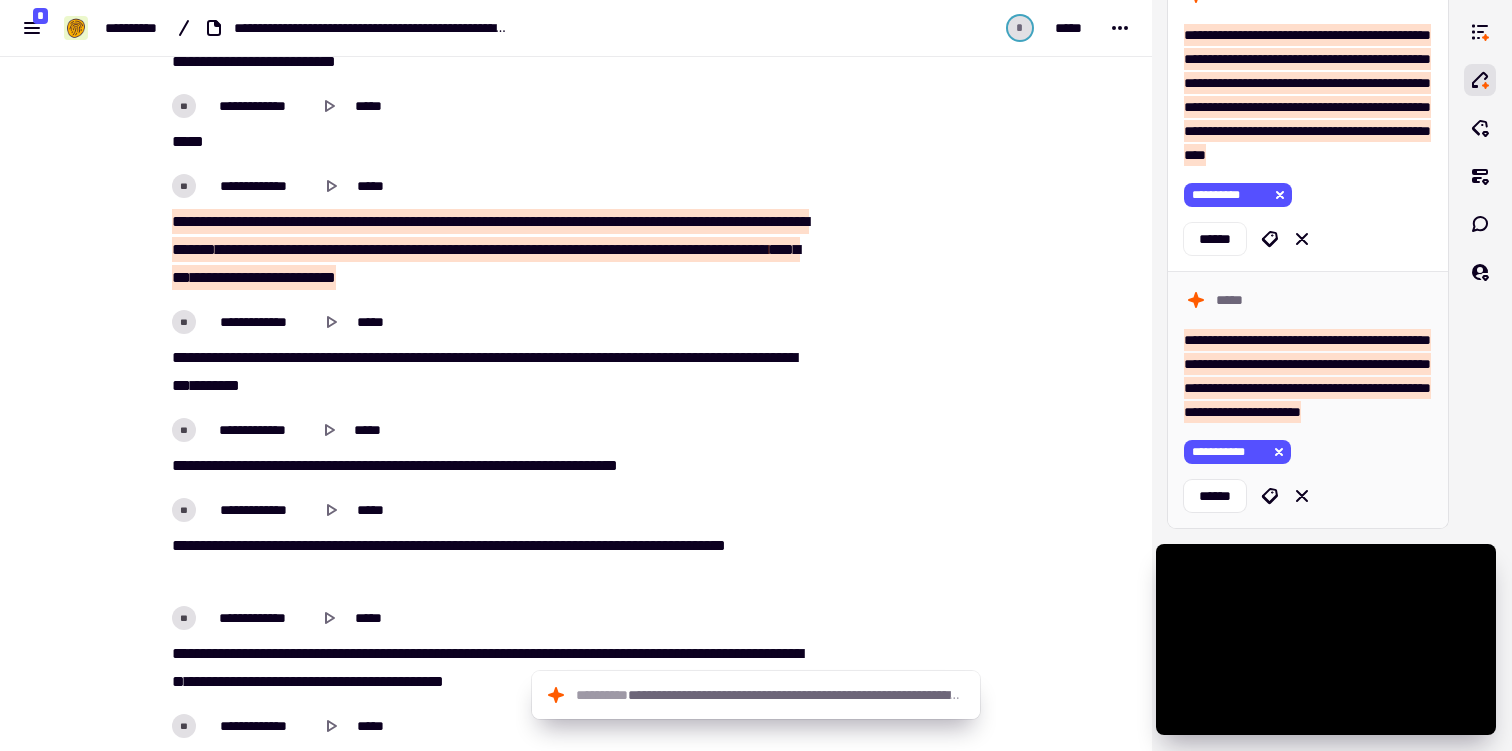 scroll, scrollTop: 8079, scrollLeft: 0, axis: vertical 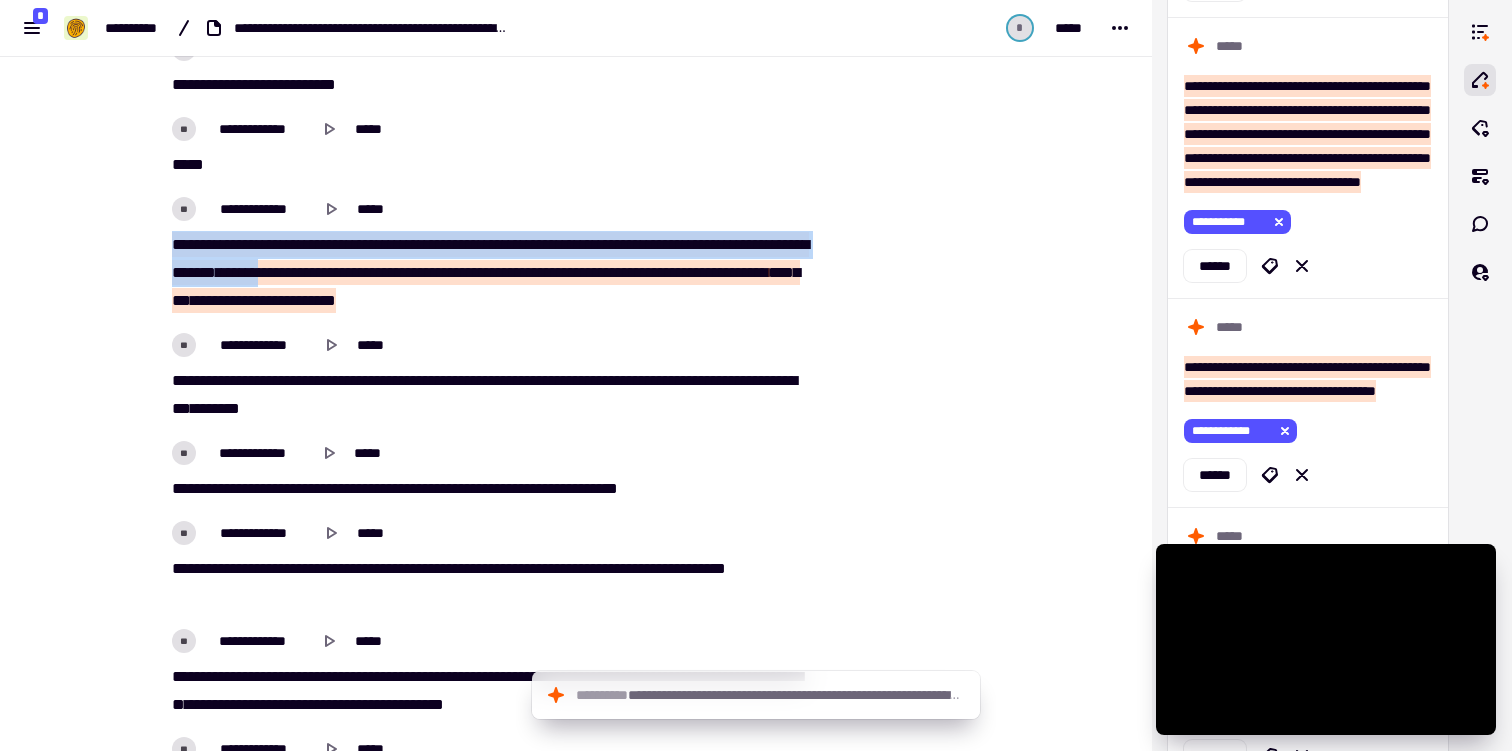drag, startPoint x: 209, startPoint y: 188, endPoint x: 441, endPoint y: 262, distance: 243.51591 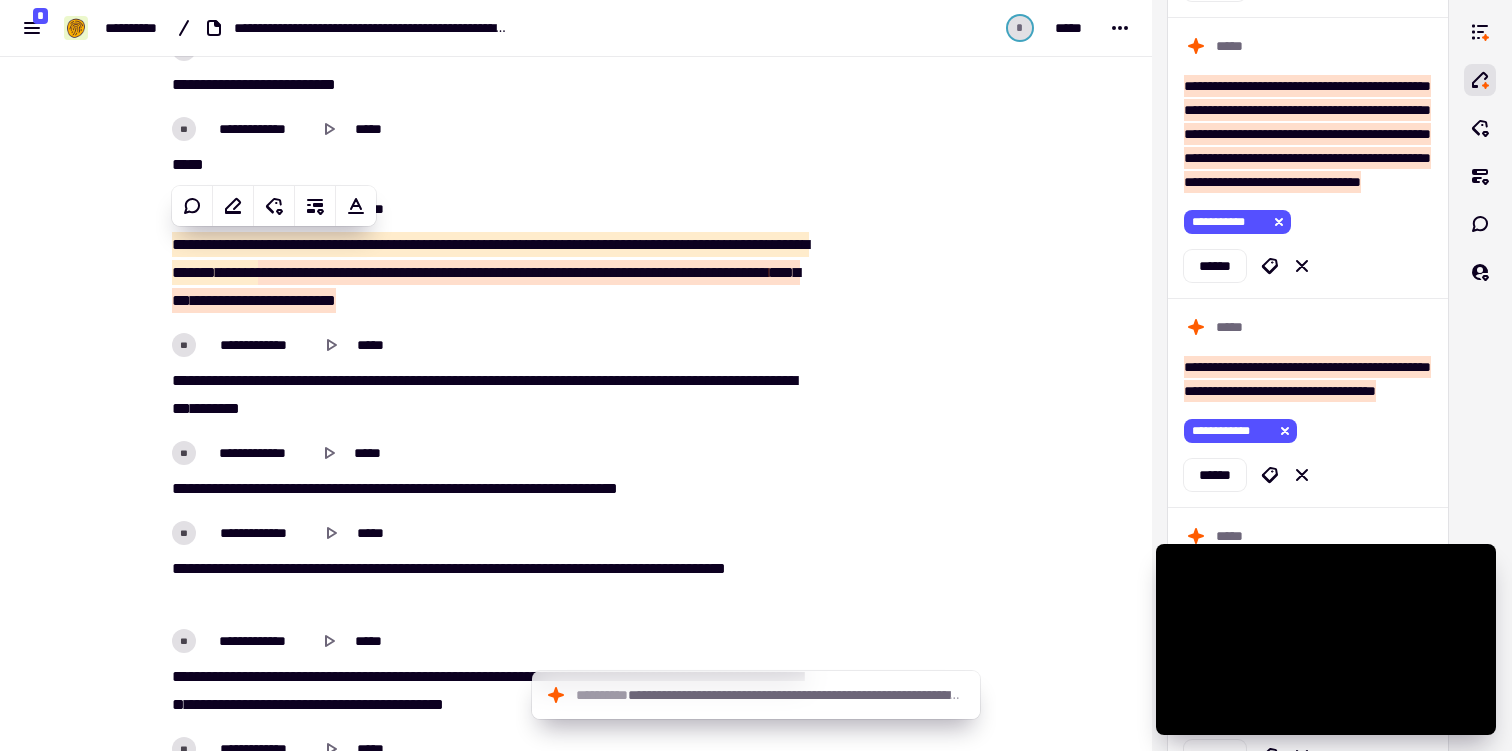 click on "*   *****   ******   ***   **   *******   ****   *   *   **   *********   ***   **   *****   **   **   *******   ******   *****   *   *****   *****   *******   ***   ** ***   *******   *****   *****   ***   **   *******   **   ********   ***   ****   **   ********   ********   ***   ********   ***   **   *********   *****" at bounding box center [488, 273] 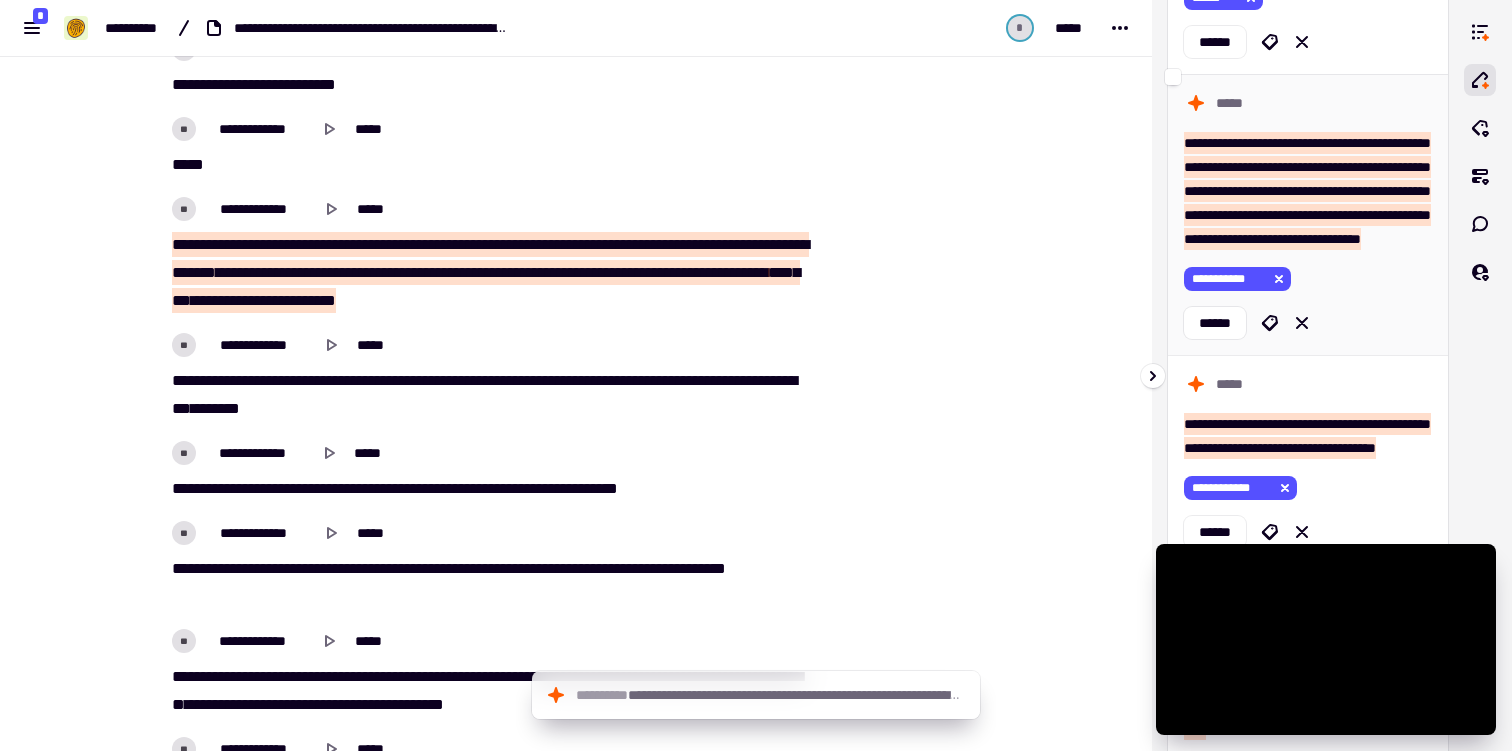 scroll, scrollTop: 2045, scrollLeft: 0, axis: vertical 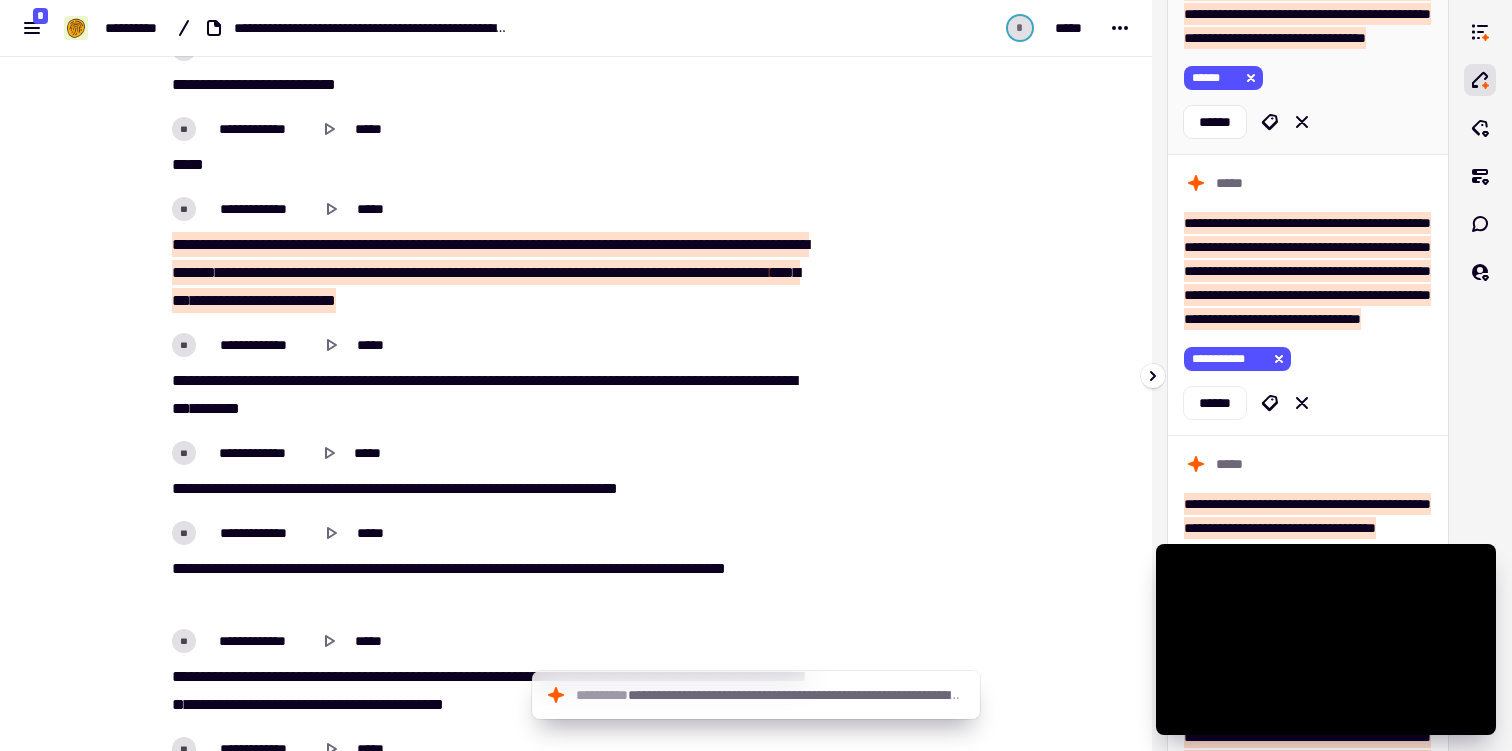 click on "**********" at bounding box center (1307, -10) 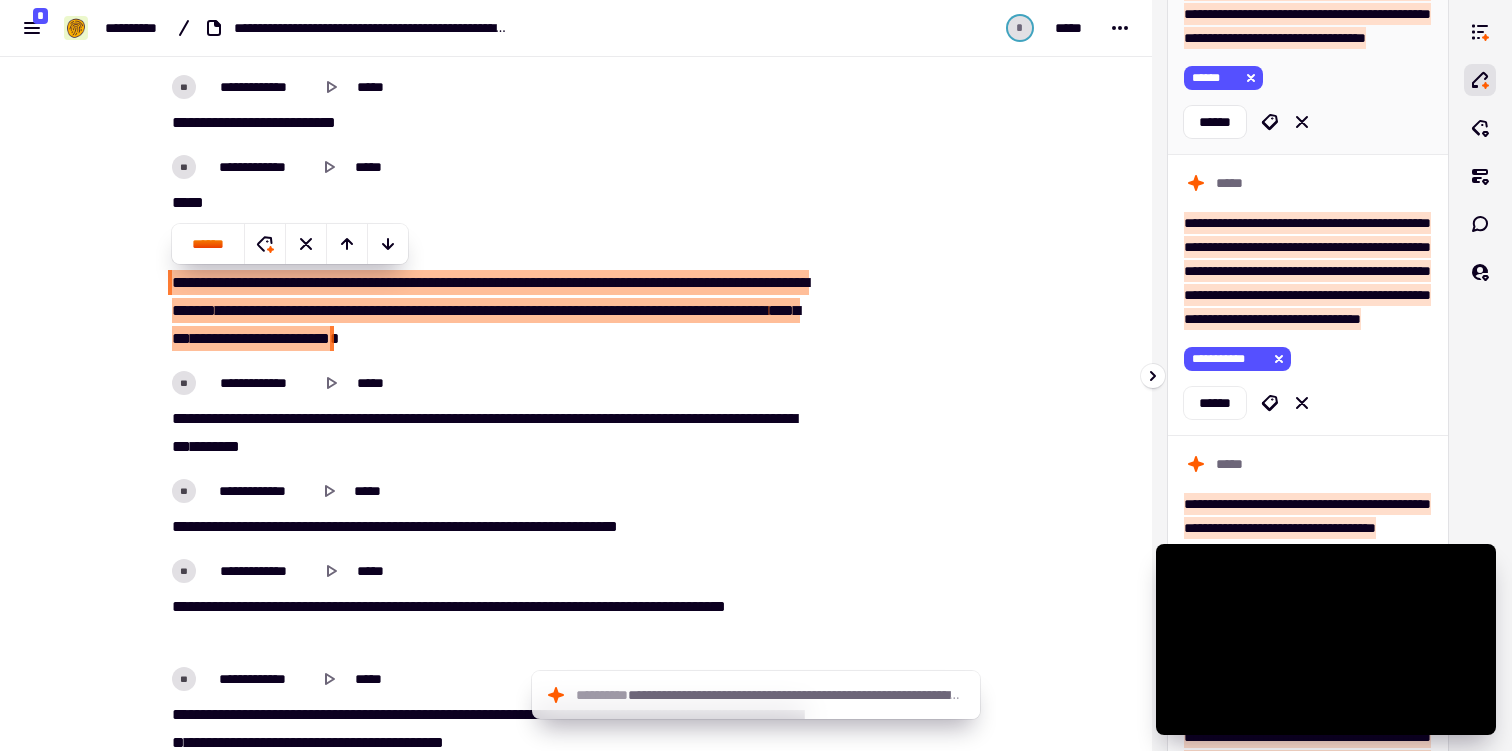 click on "**********" at bounding box center (1307, -10) 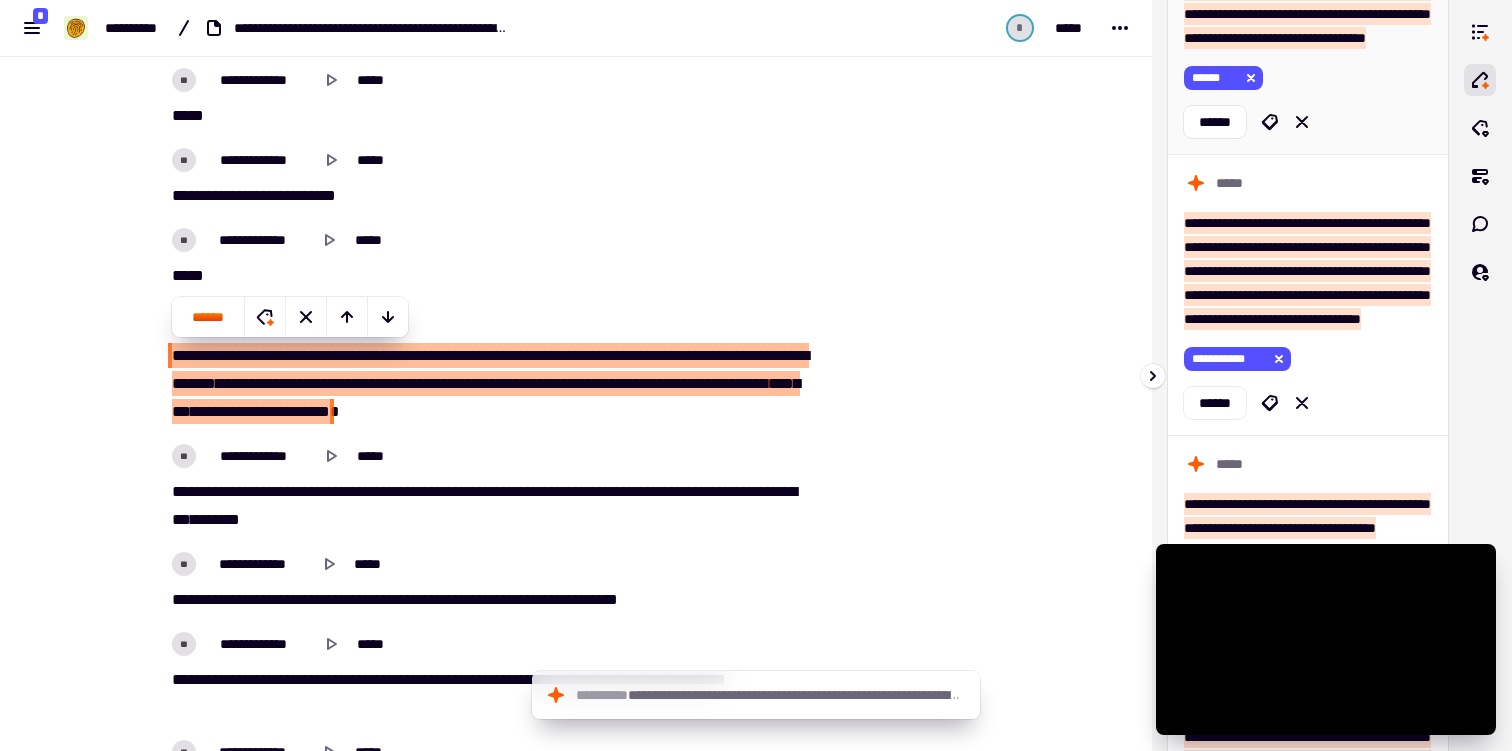 scroll, scrollTop: 7918, scrollLeft: 0, axis: vertical 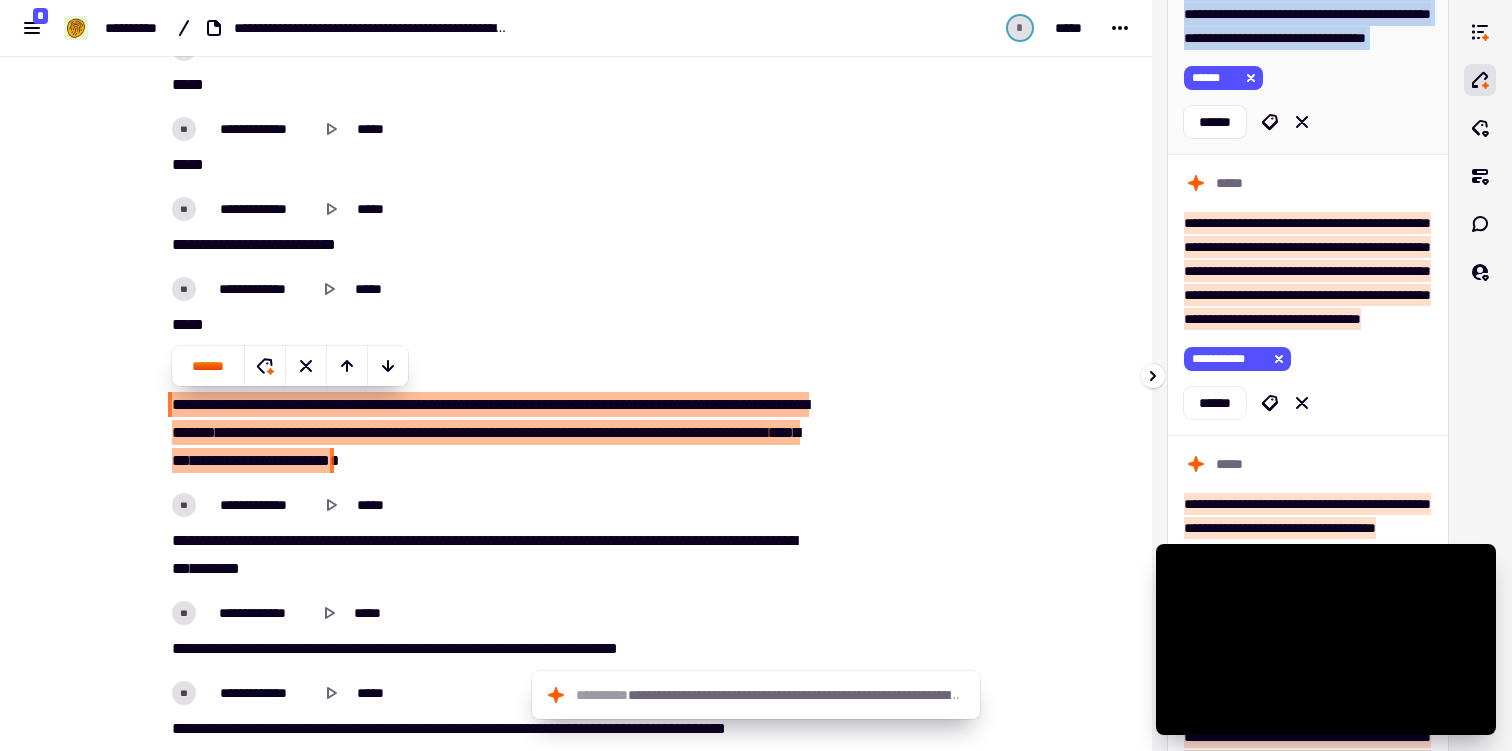 click on "**********" at bounding box center (1307, -10) 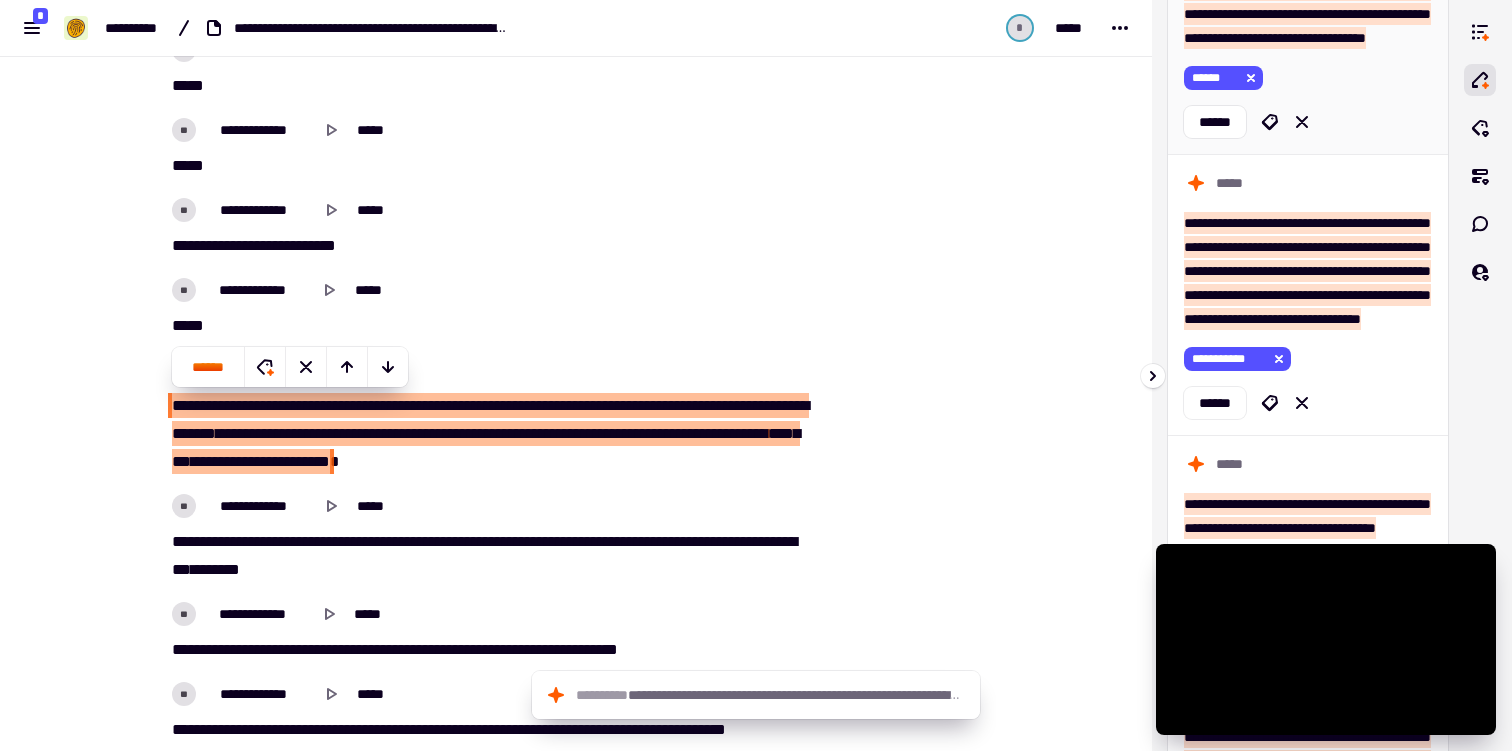click on "**********" at bounding box center (1307, -10) 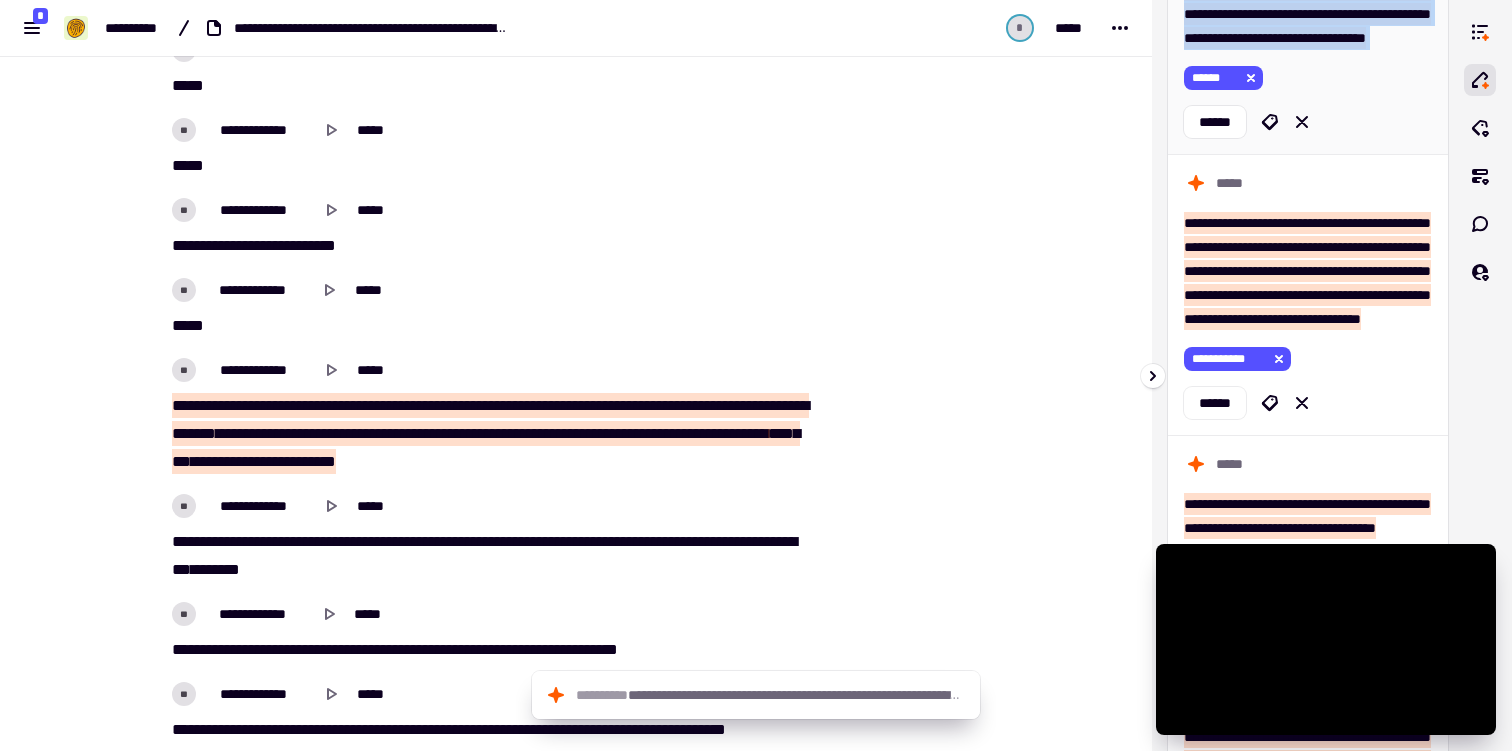 click on "**********" at bounding box center [1307, -10] 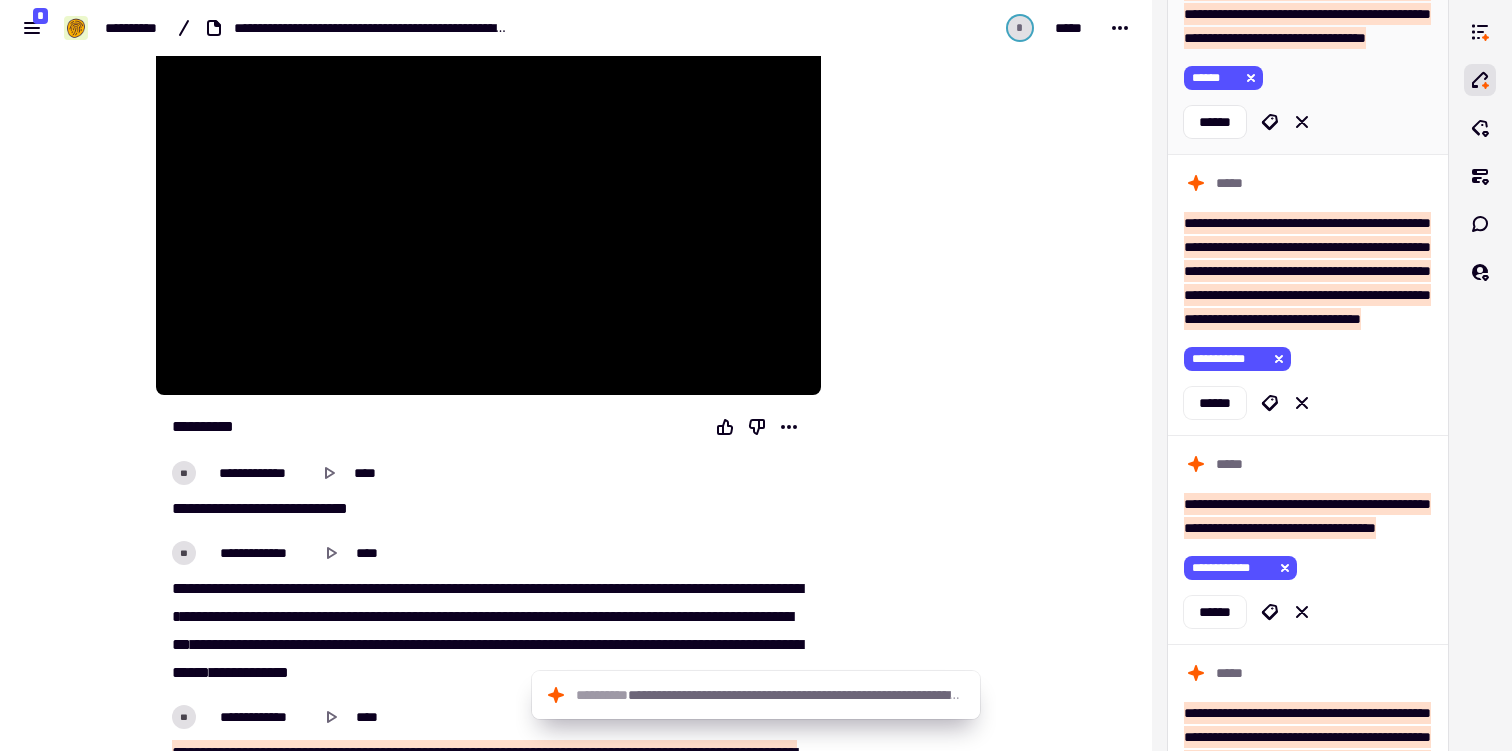 scroll, scrollTop: 0, scrollLeft: 0, axis: both 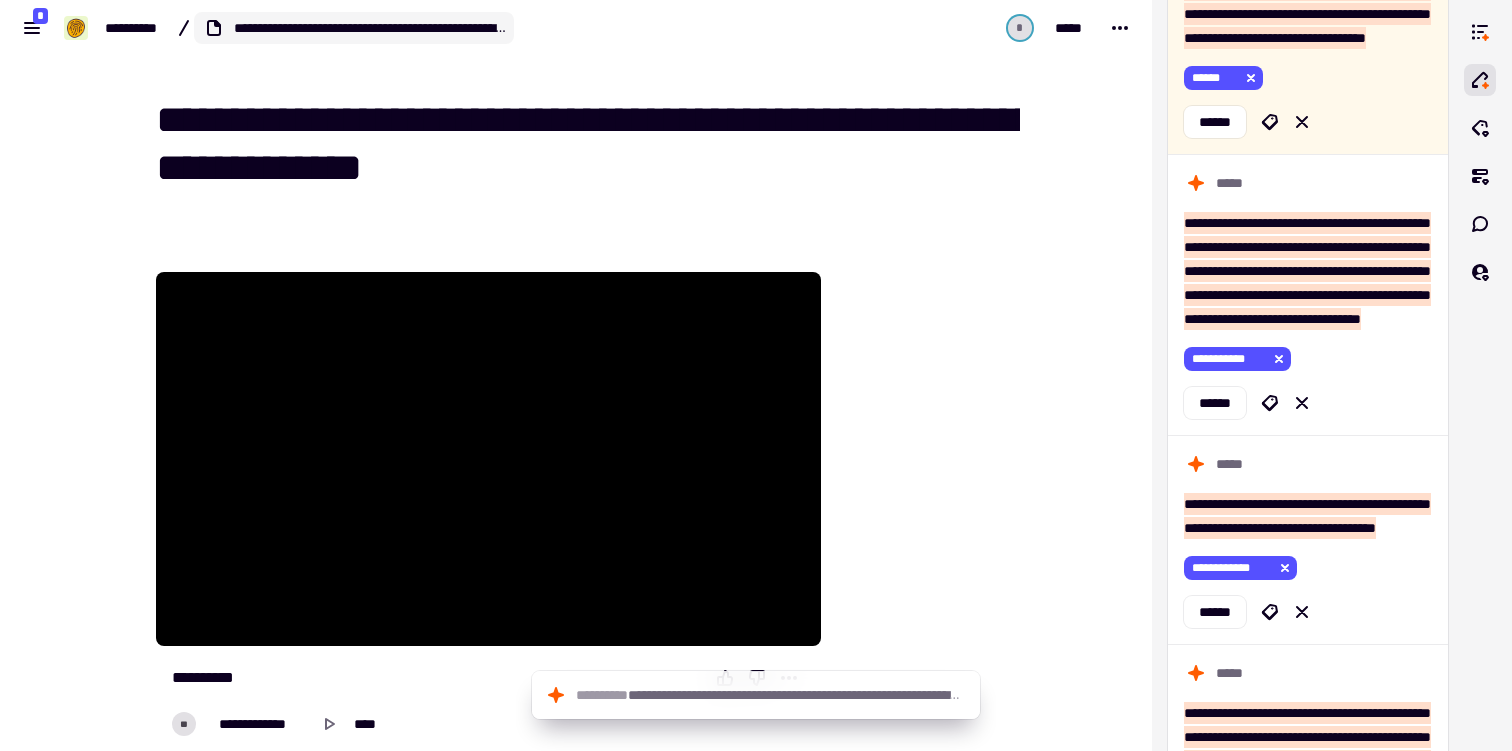 click on "**********" 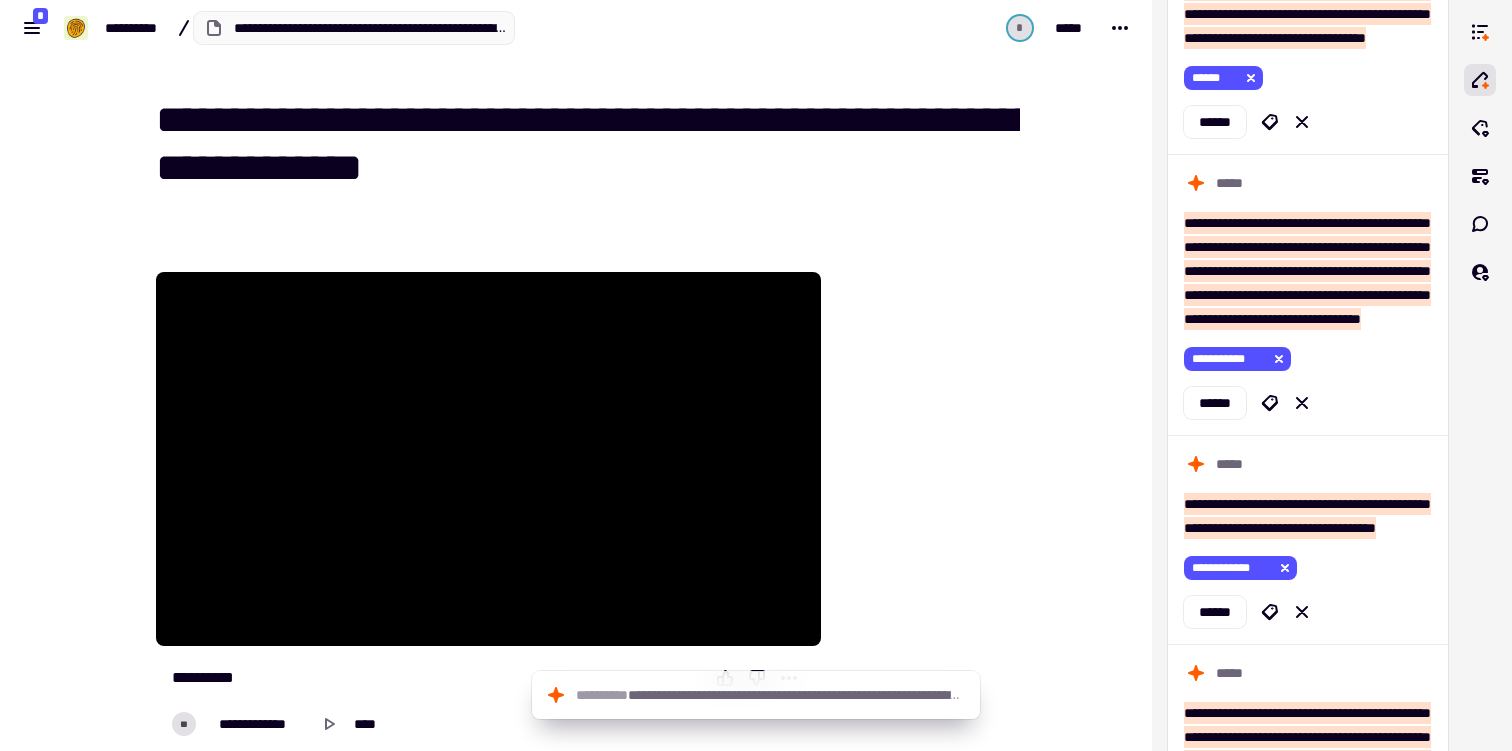 scroll, scrollTop: 0, scrollLeft: 218, axis: horizontal 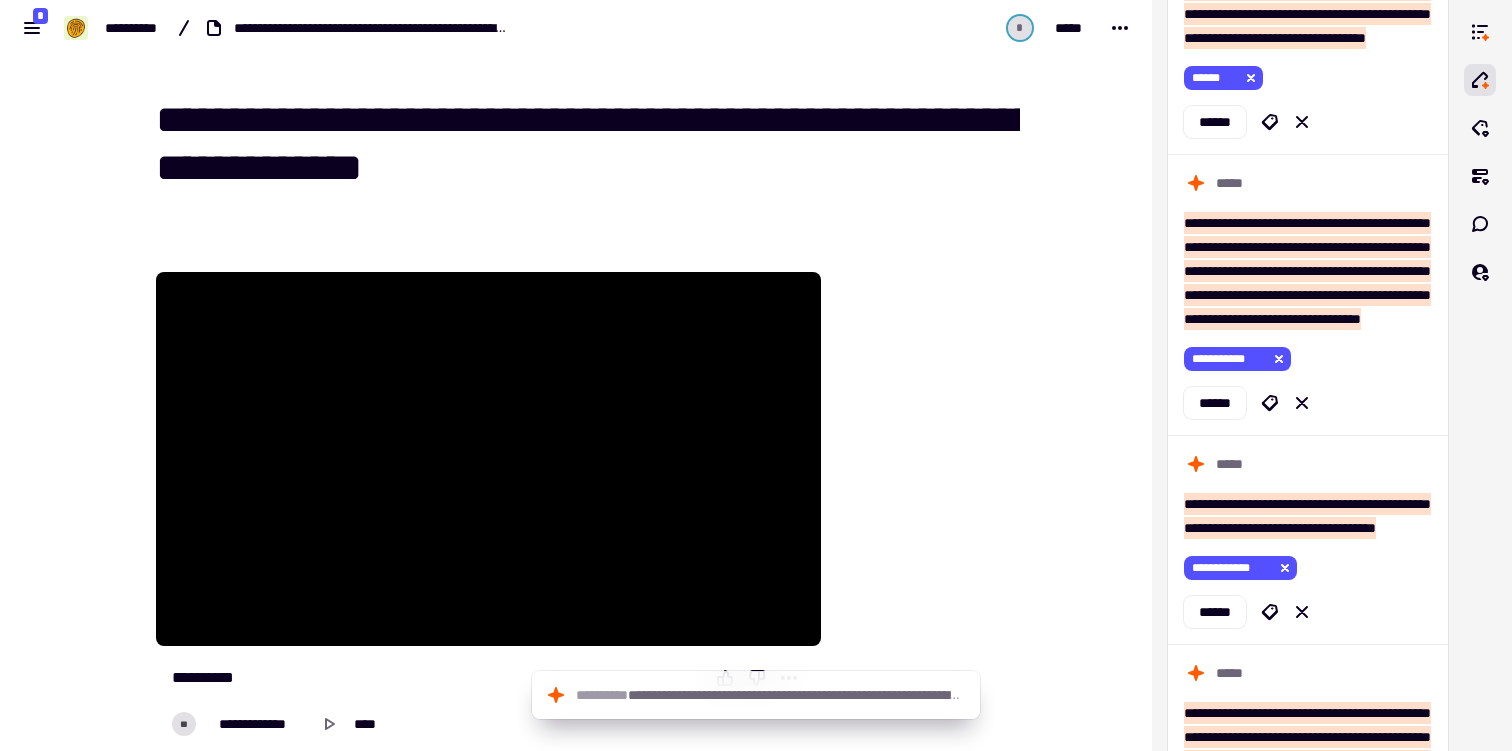 click on "**********" at bounding box center [576, 6538] 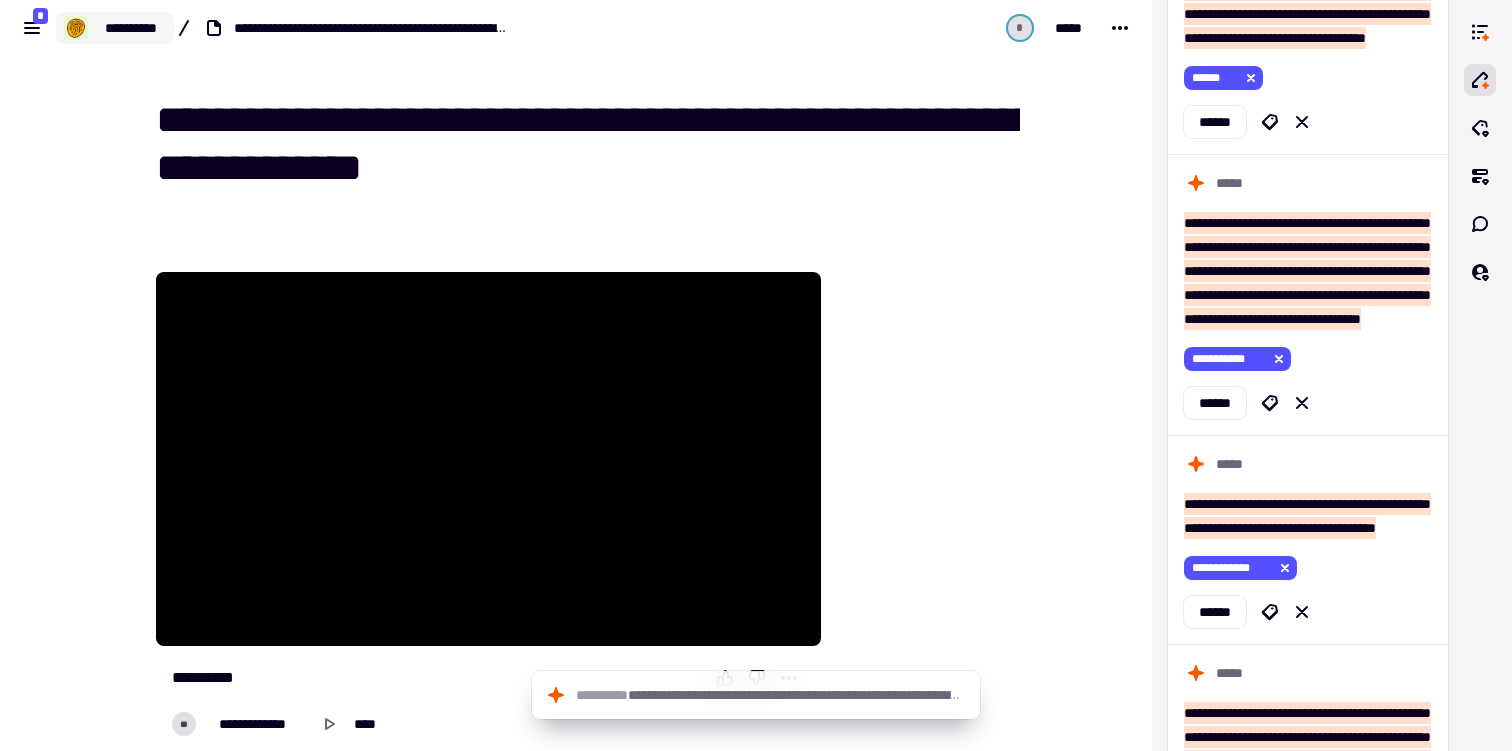 click on "**********" 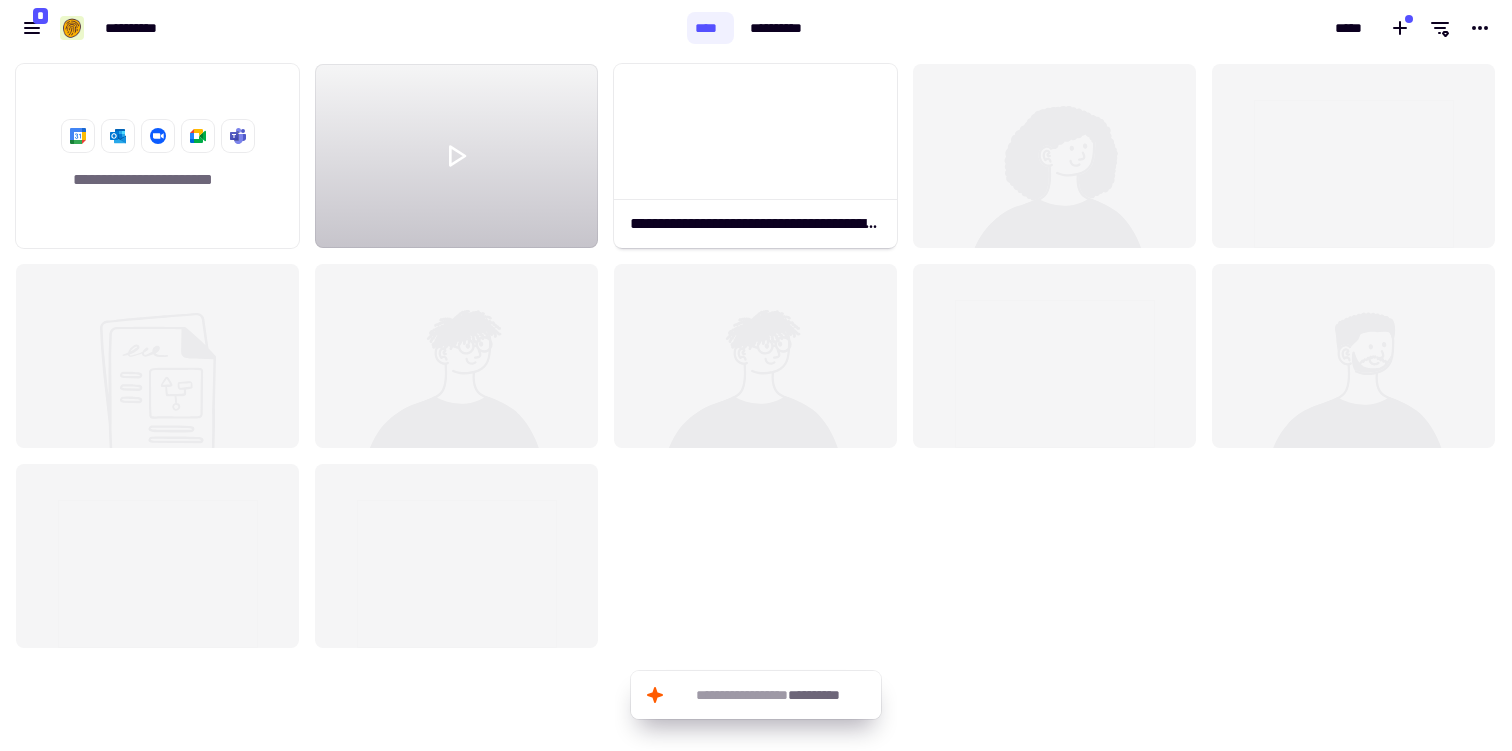 scroll, scrollTop: 1, scrollLeft: 1, axis: both 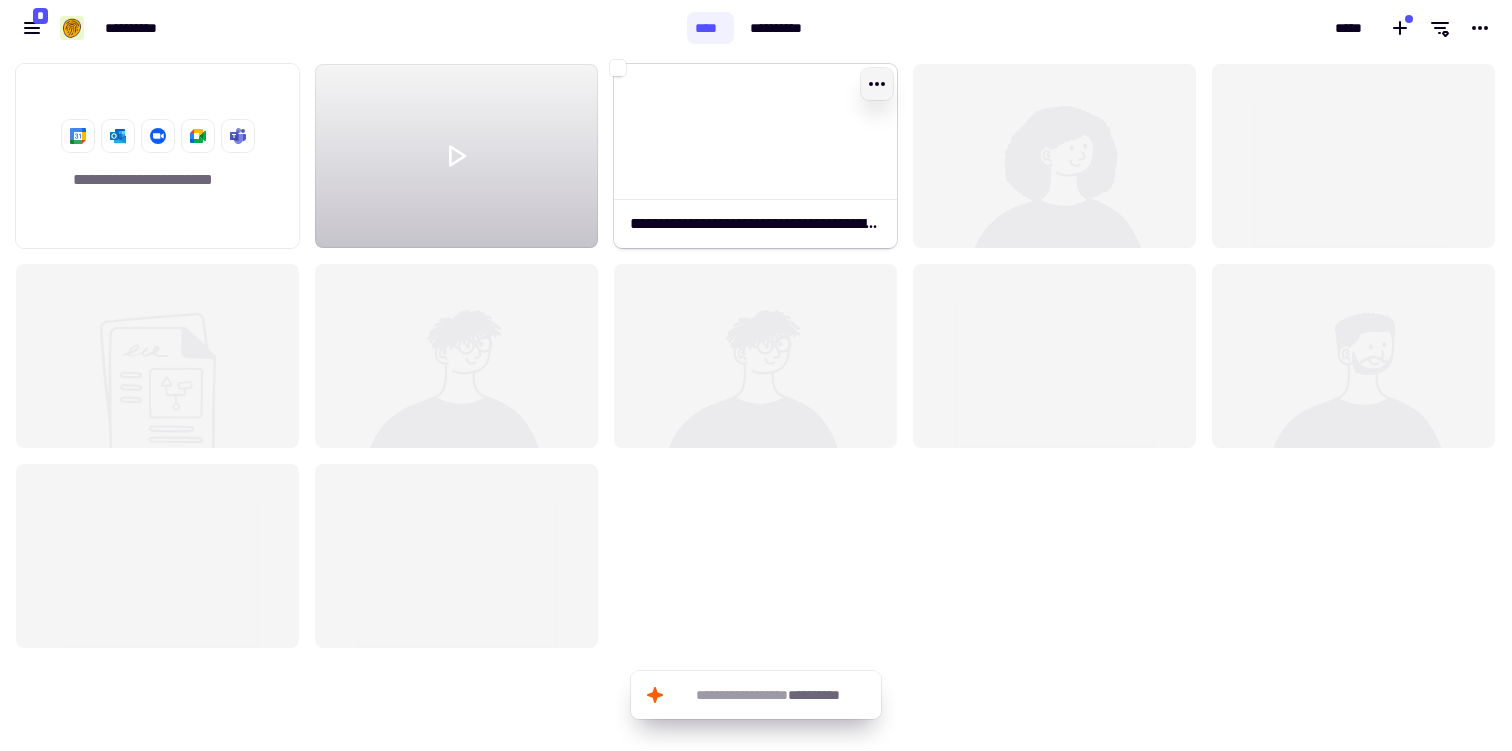 click on "**********" 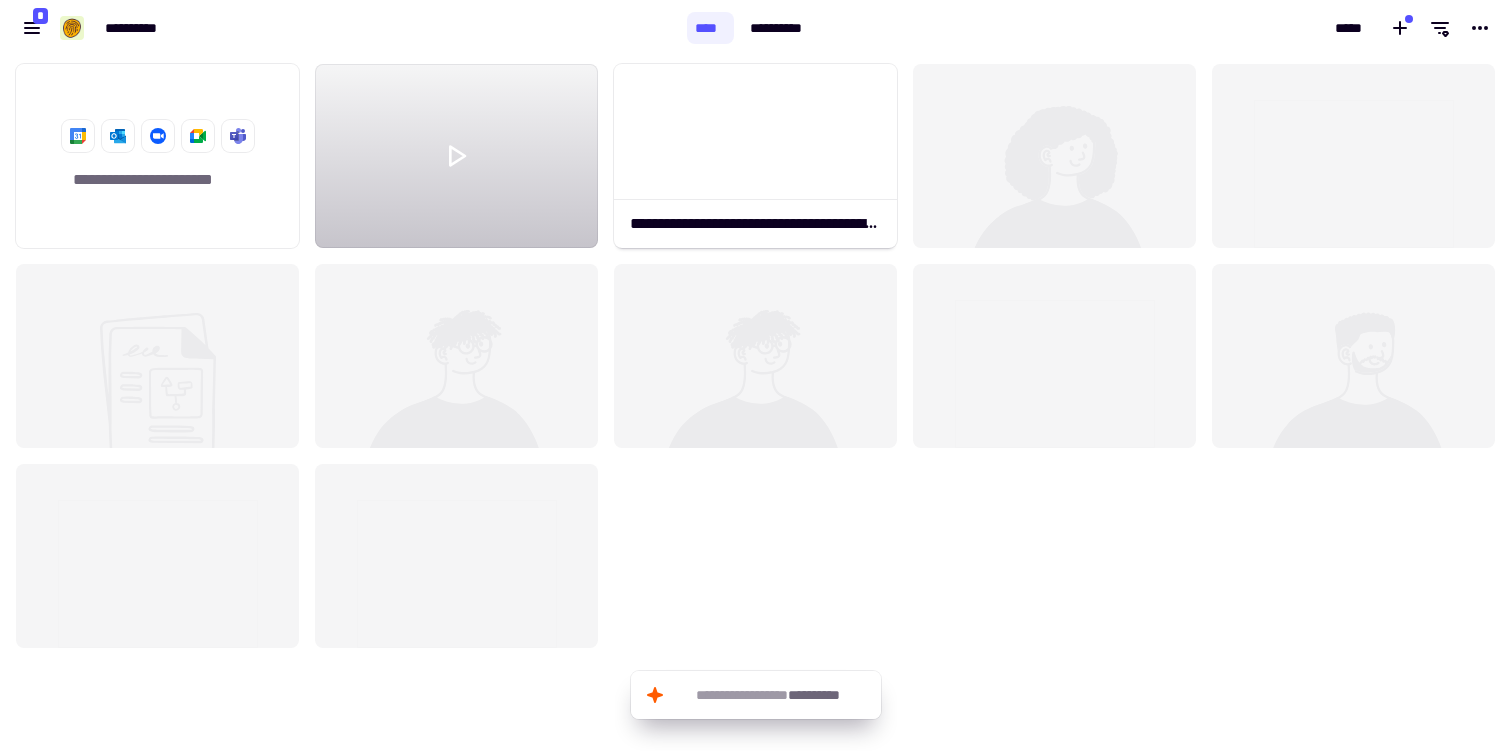 scroll, scrollTop: 1, scrollLeft: 0, axis: vertical 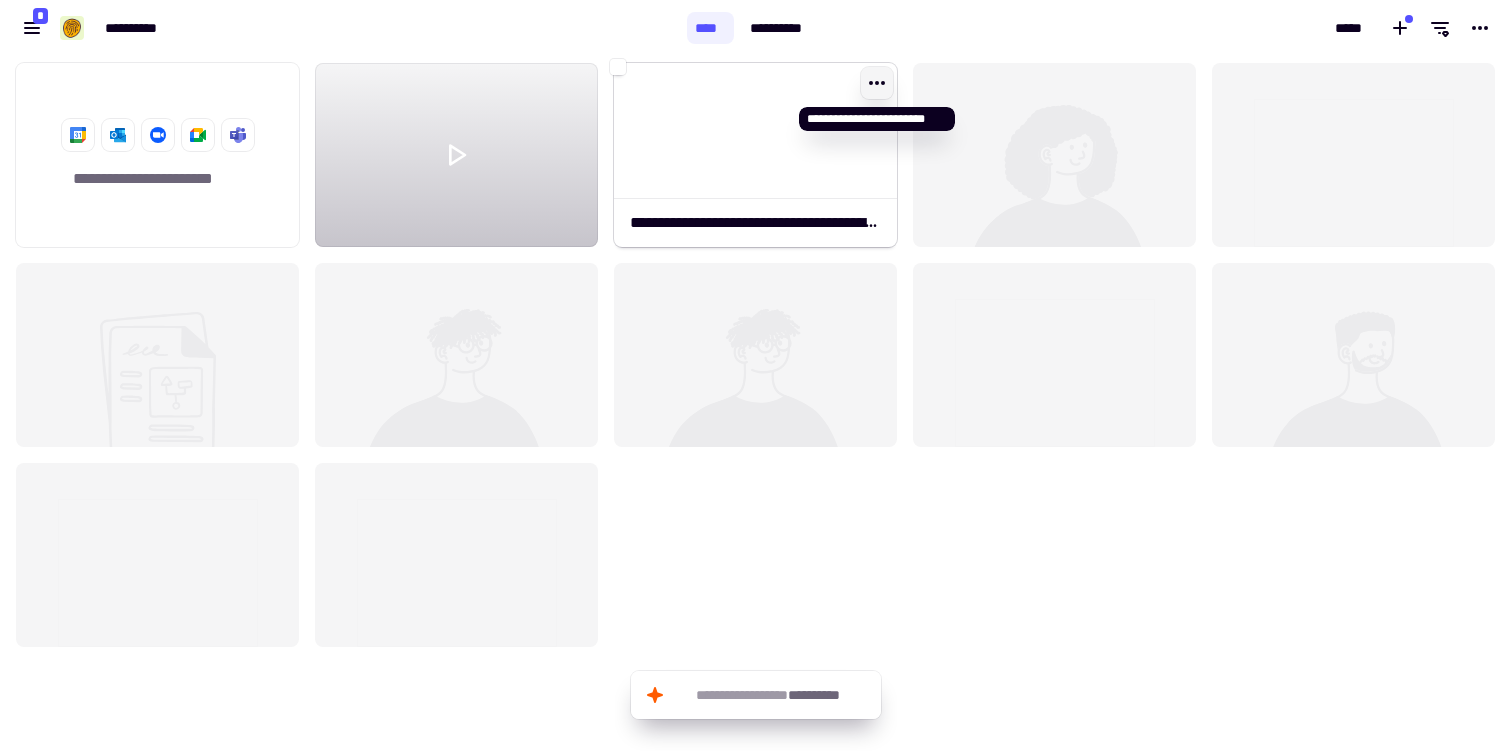 click on "**********" 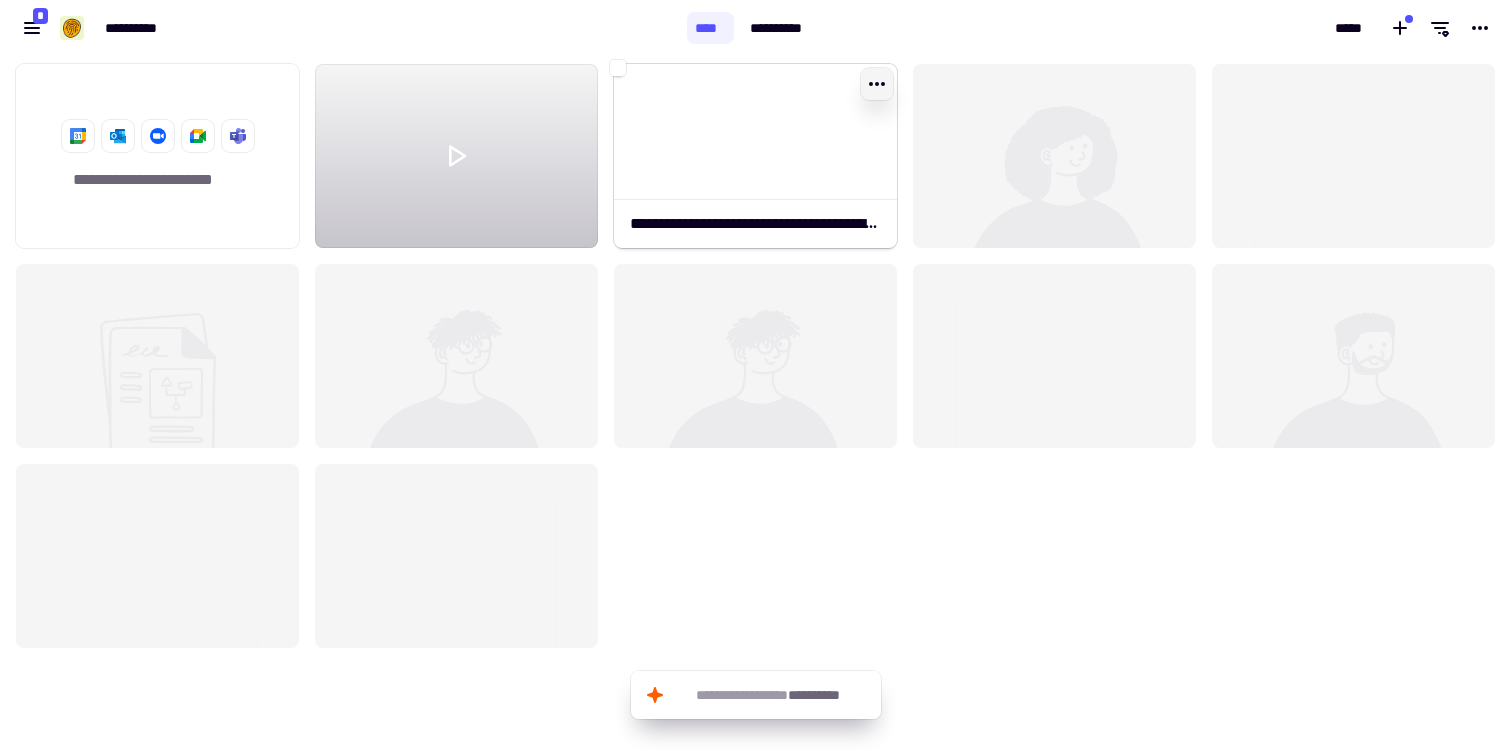 scroll, scrollTop: 0, scrollLeft: 0, axis: both 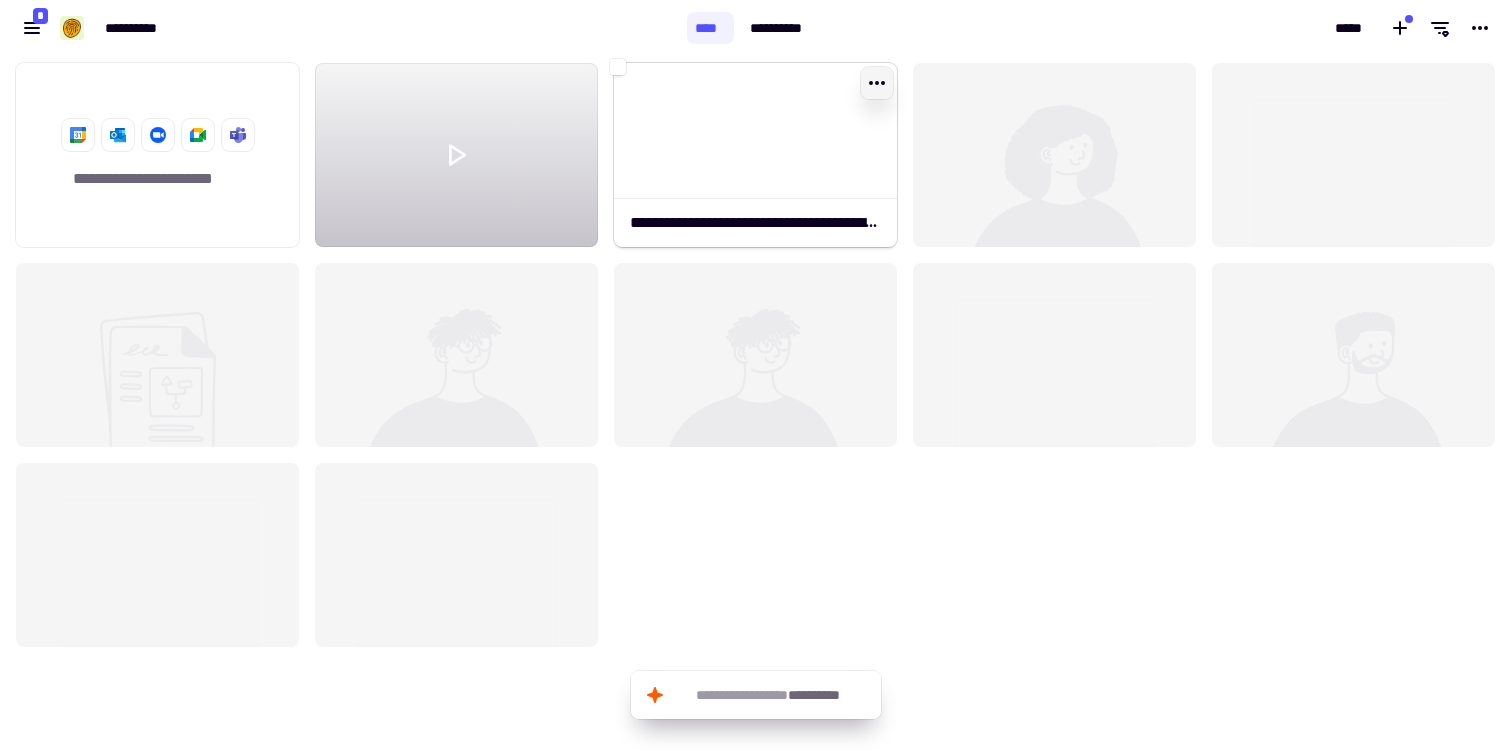 click on "**********" 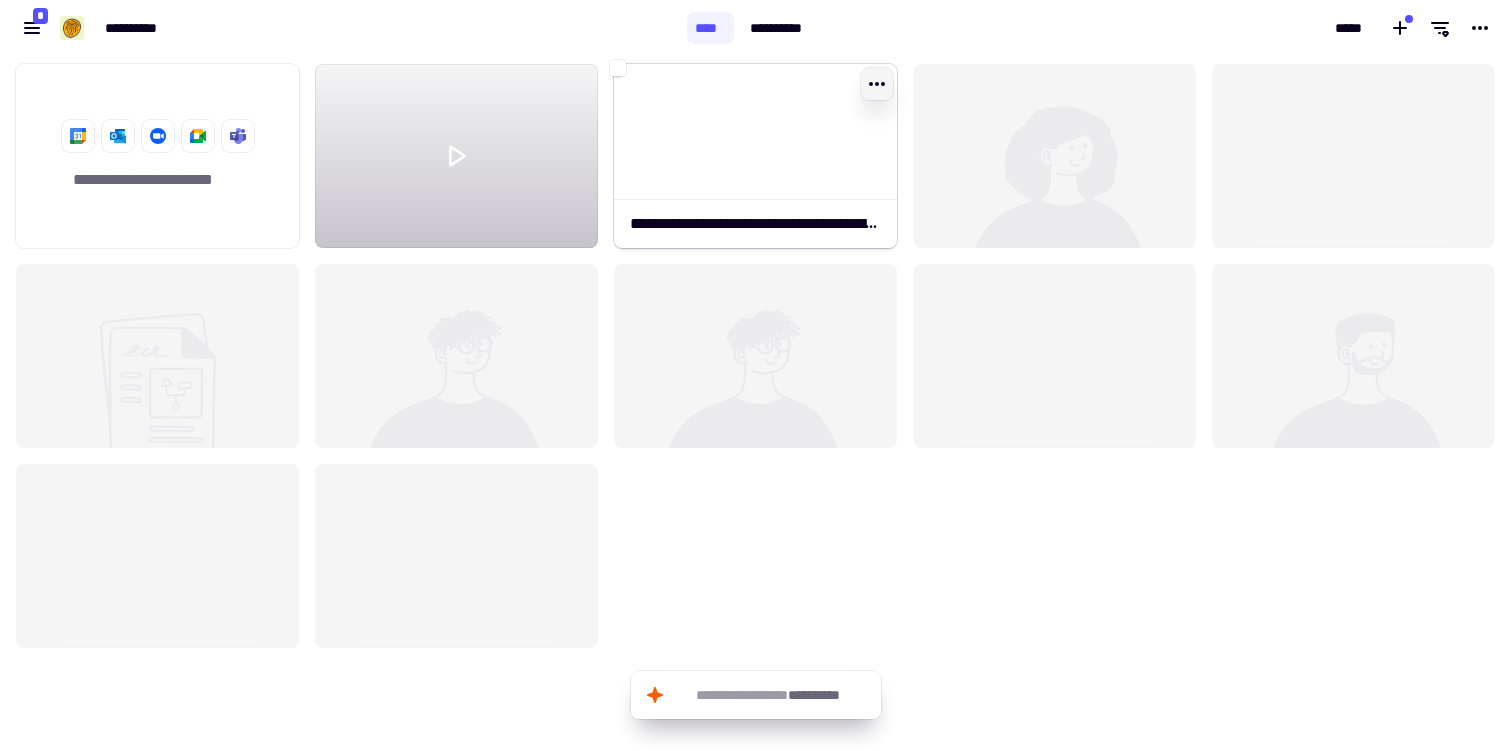 click 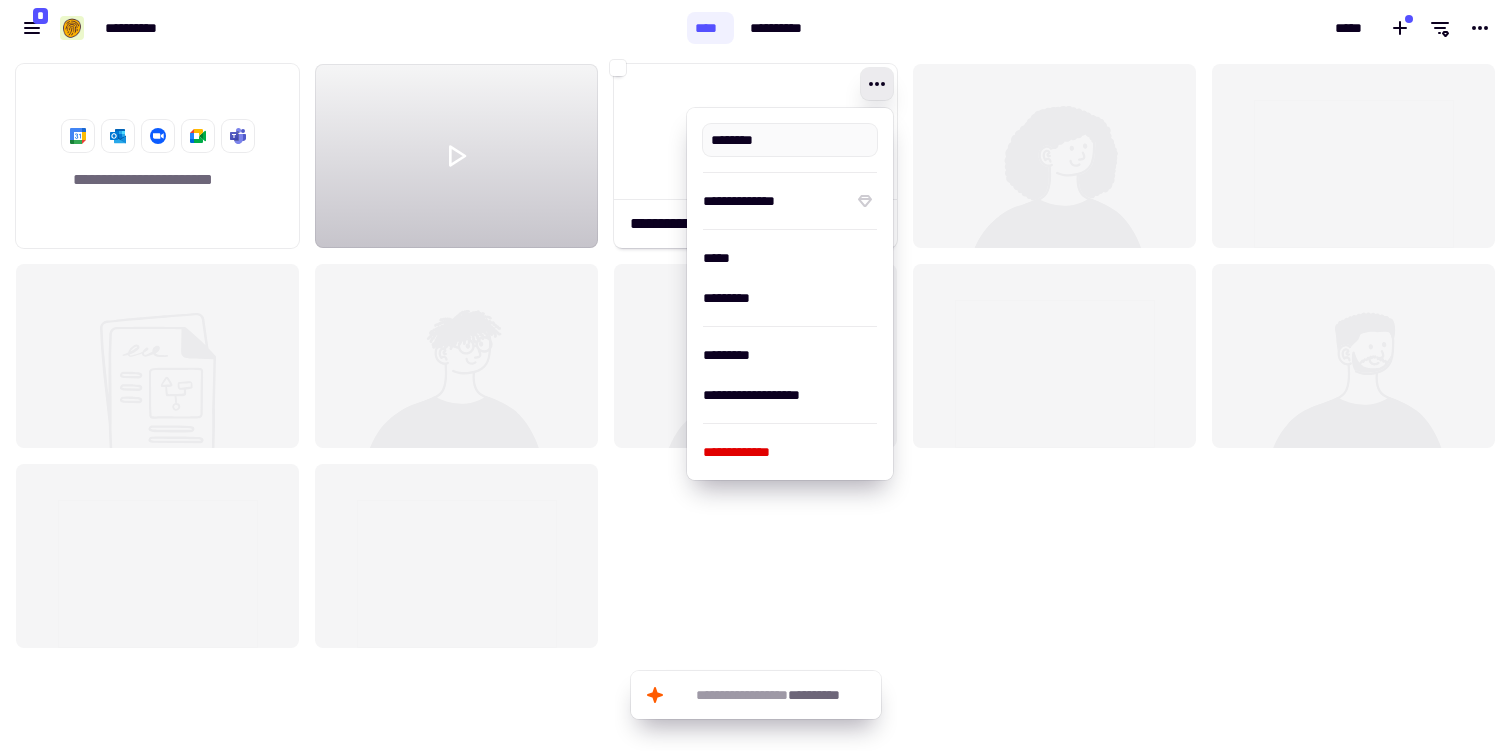 type on "**********" 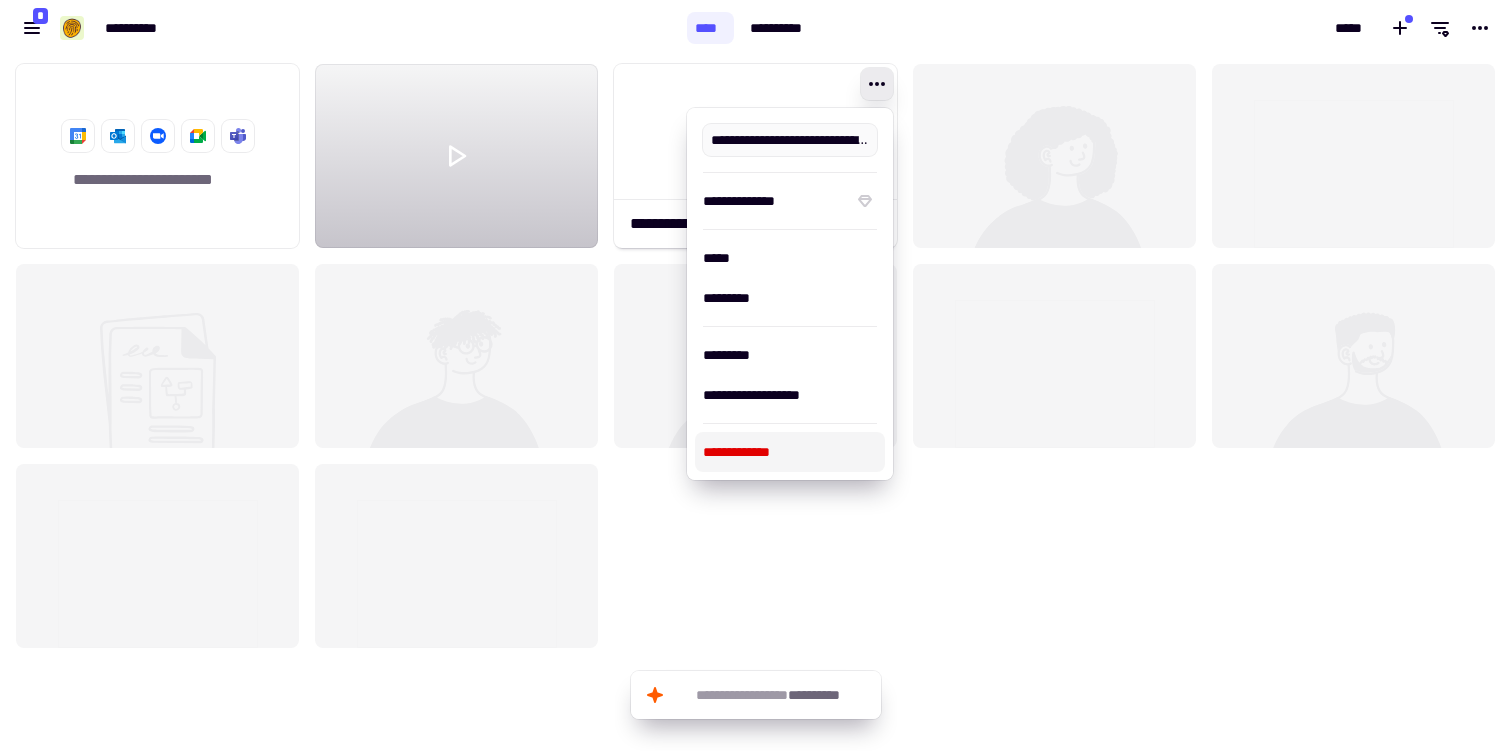 click on "**********" at bounding box center [790, 452] 